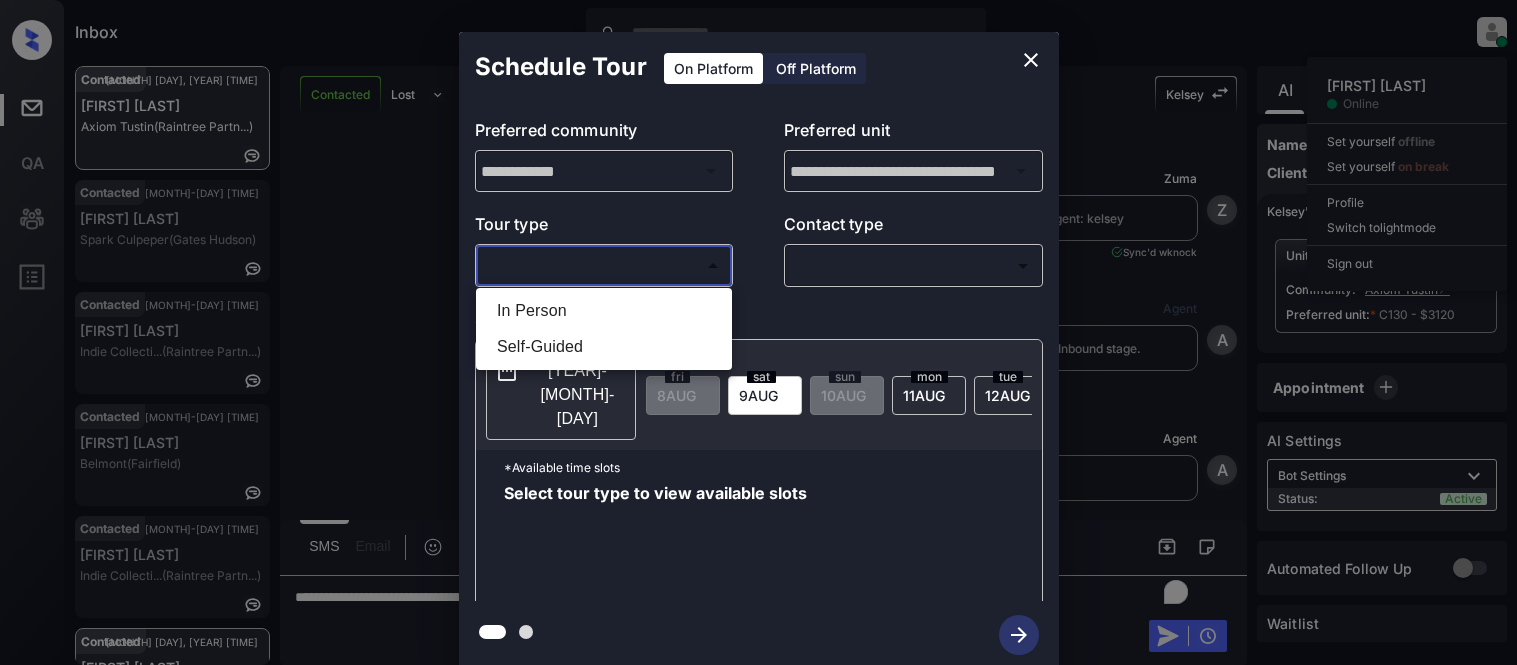 scroll, scrollTop: 0, scrollLeft: 0, axis: both 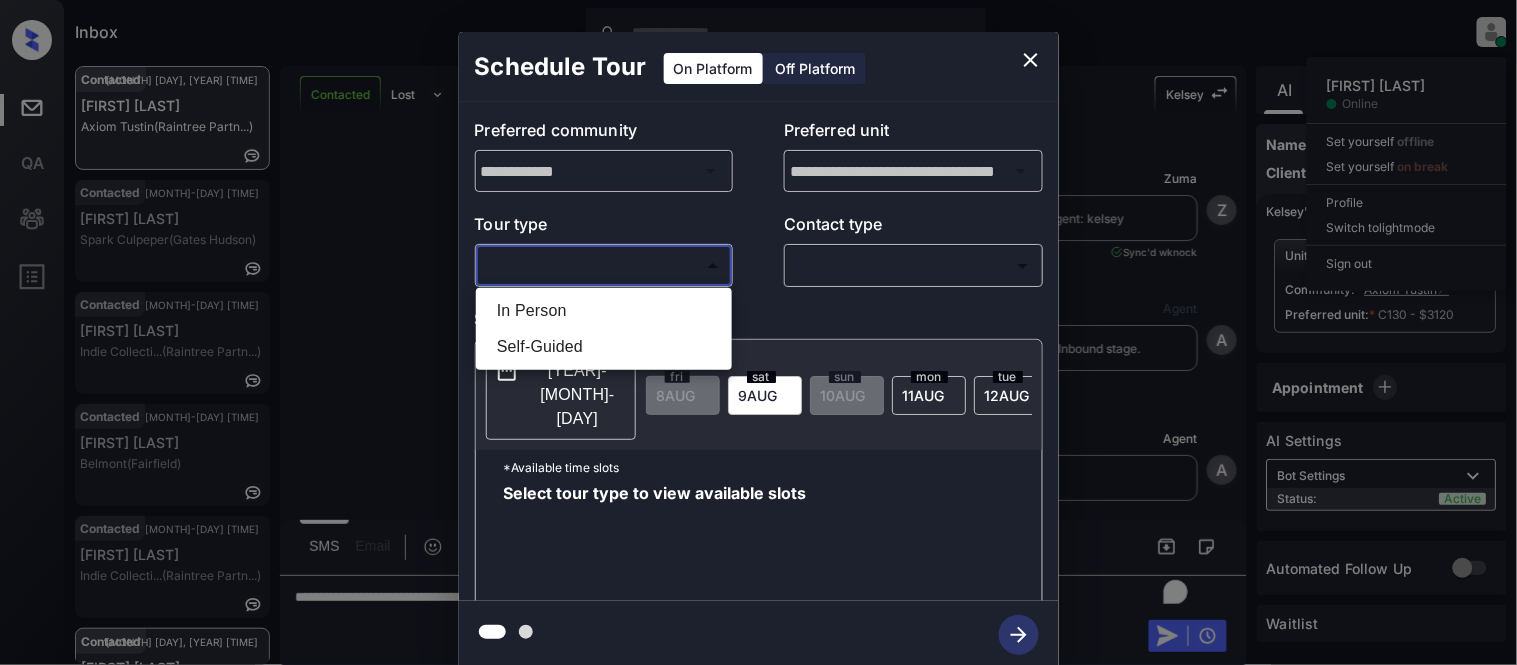 click on "In Person" at bounding box center [604, 311] 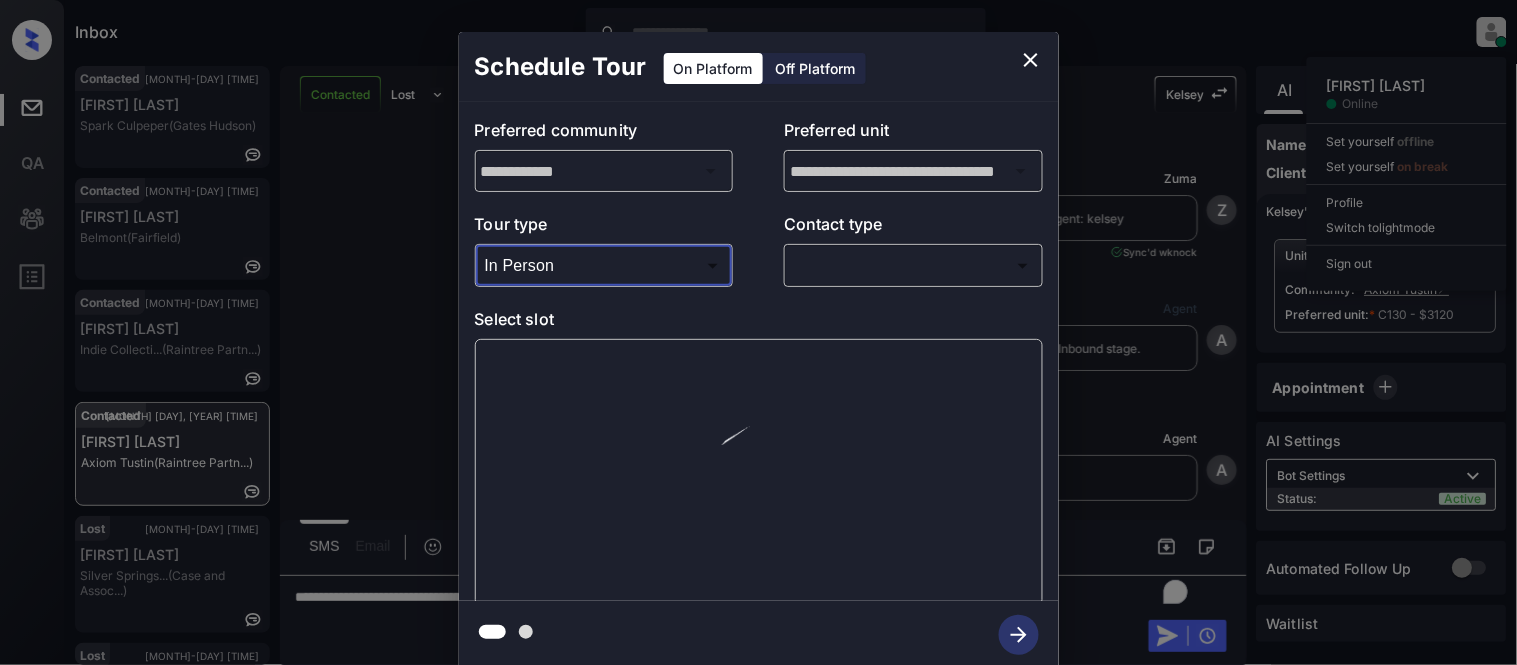 click at bounding box center [758, 332] 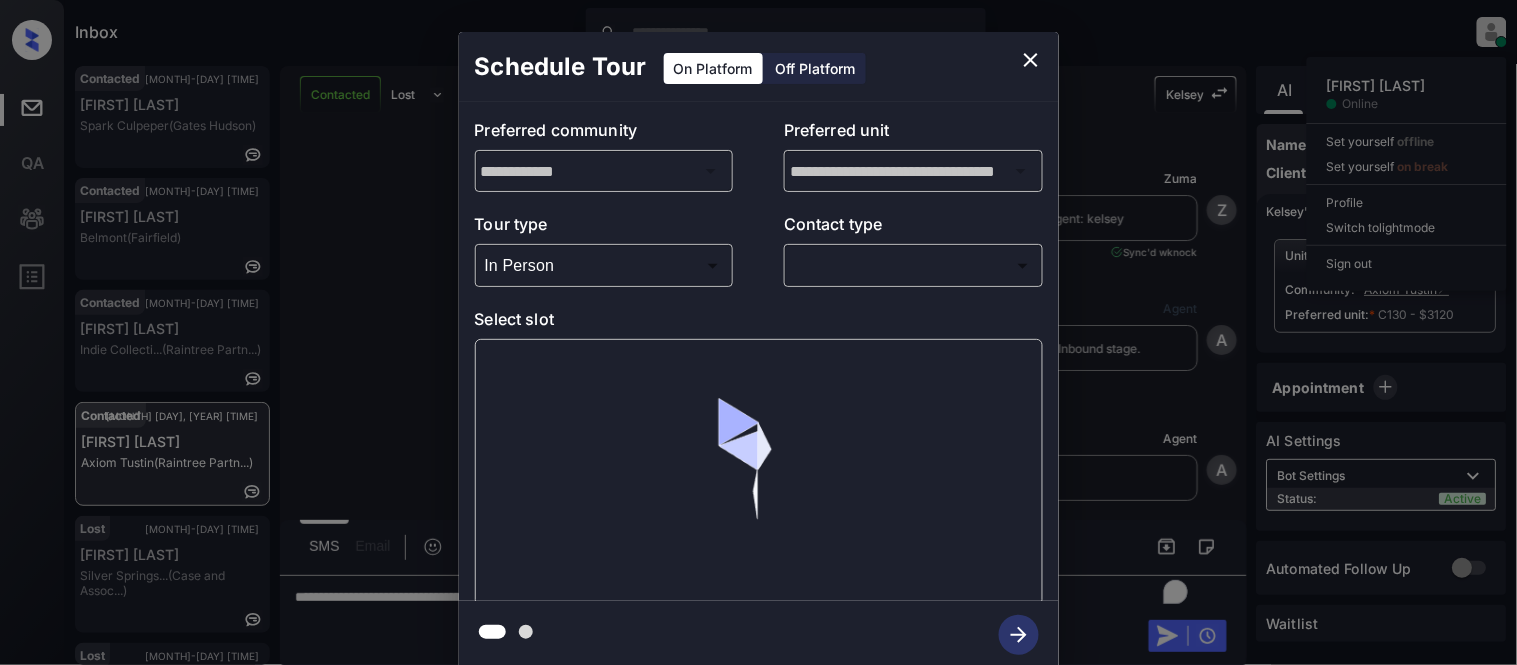 scroll, scrollTop: 4356, scrollLeft: 0, axis: vertical 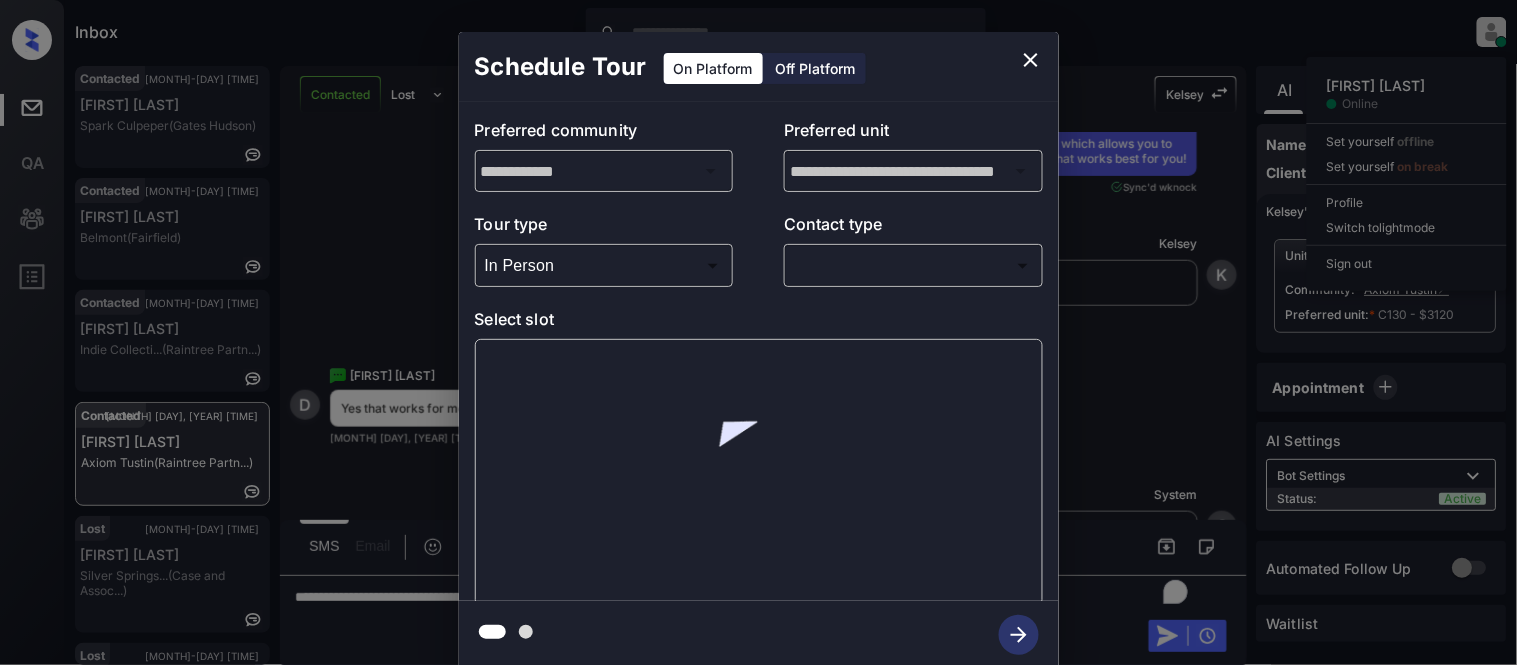 click on "Inbox Kristina Cataag Online Set yourself   offline Set yourself   on break Profile Switch to  light  mode Sign out Contacted Aug-08 07:03 pm   Katie Ramey Spark Culpeper  (Gates Hudson) Contacted Aug-08 07:04 pm   Meshay Turner Belmont  (Fairfield) Contacted Aug-08 07:05 pm   Mia Cruz Indie Collecti...  (Raintree Partn...) Contacted Aug-08 07:06 pm   Daniel Cortes Axiom Tustin  (Raintree Partn...) Lost Aug-08 07:12 pm   Taylor Roberts Silver Springs...  (Case and Assoc...) Lost Aug-08 07:12 pm   Taylor Roberts Silver Springs...  (Case and Assoc...) Contacted Lost Lead Sentiment: Angry Upon sliding the acknowledgement:  Lead will move to lost stage. * ​ SMS and call option will be set to opt out. AFM will be turned off for the lead. Kelsey New Message Zuma Lead transferred to leasing agent: kelsey Aug 03, 2025 10:03 am  Sync'd w  knock Z New Message Agent Lead created via webhook in Inbound stage. Aug 03, 2025 10:03 am A New Message Agent AFM Request sent to Kelsey. Aug 03, 2025 10:03 am A New Message Agent" at bounding box center (758, 332) 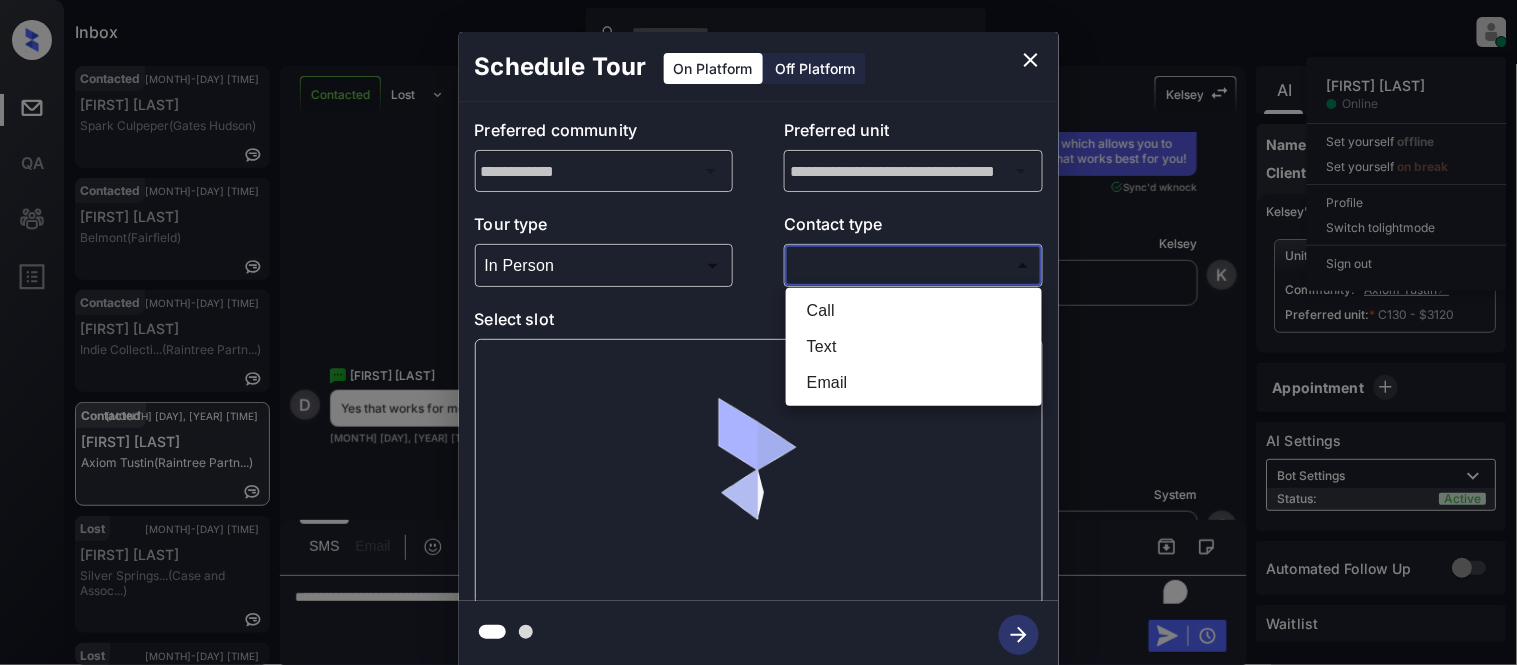 click on "Text" at bounding box center [914, 347] 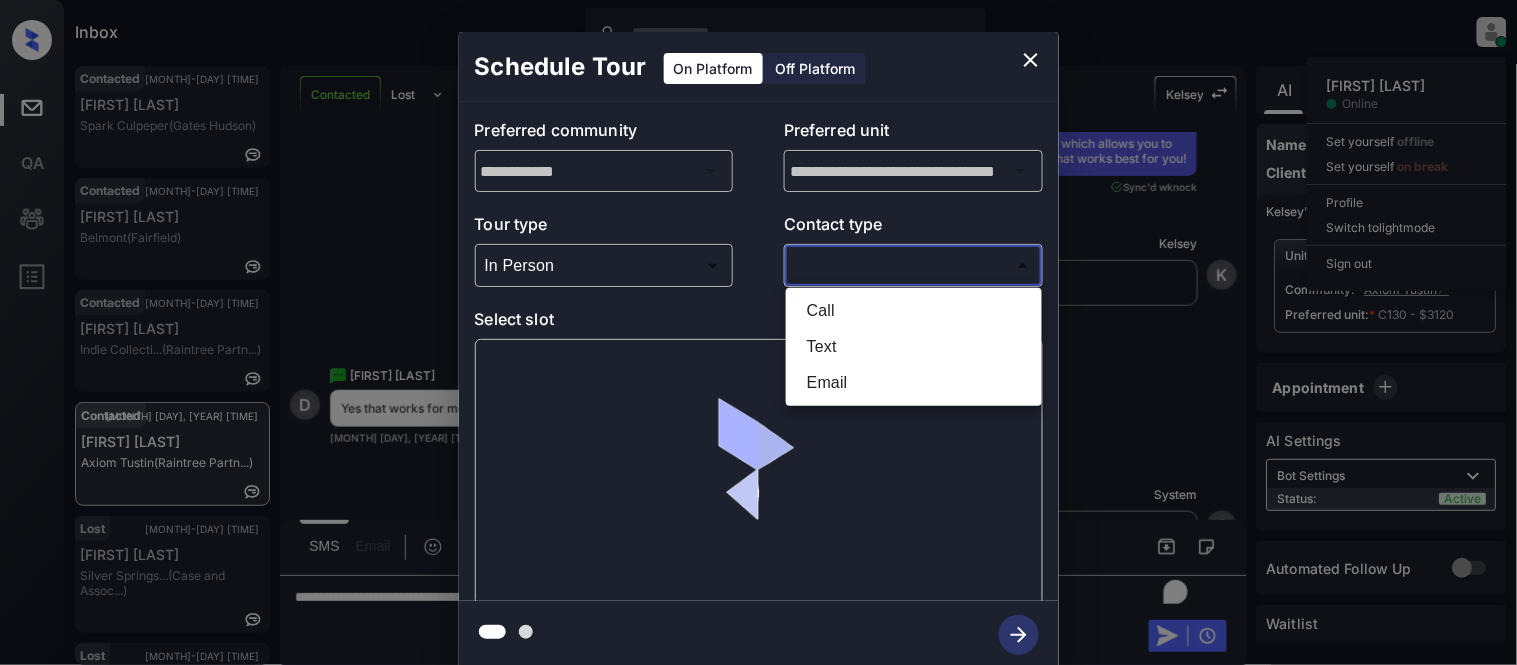 type on "****" 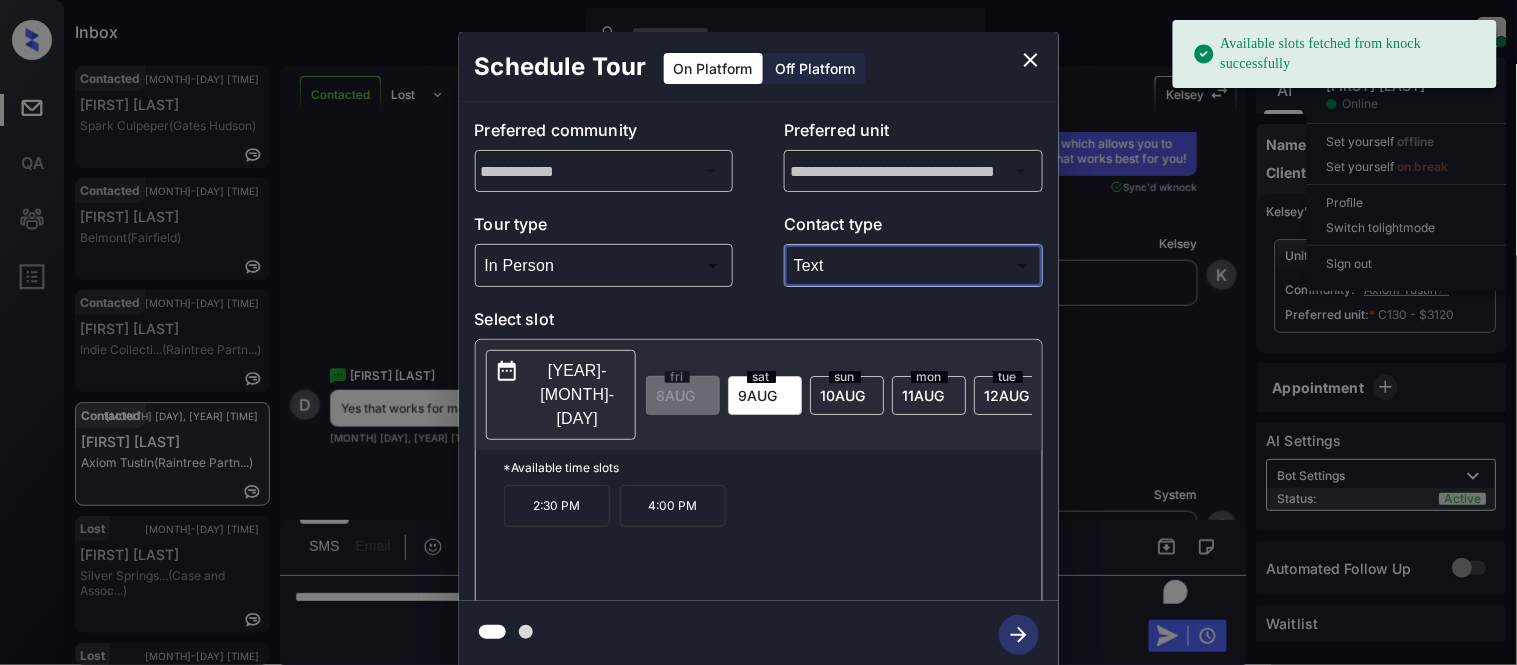 click on "2025-08-09" at bounding box center (578, 395) 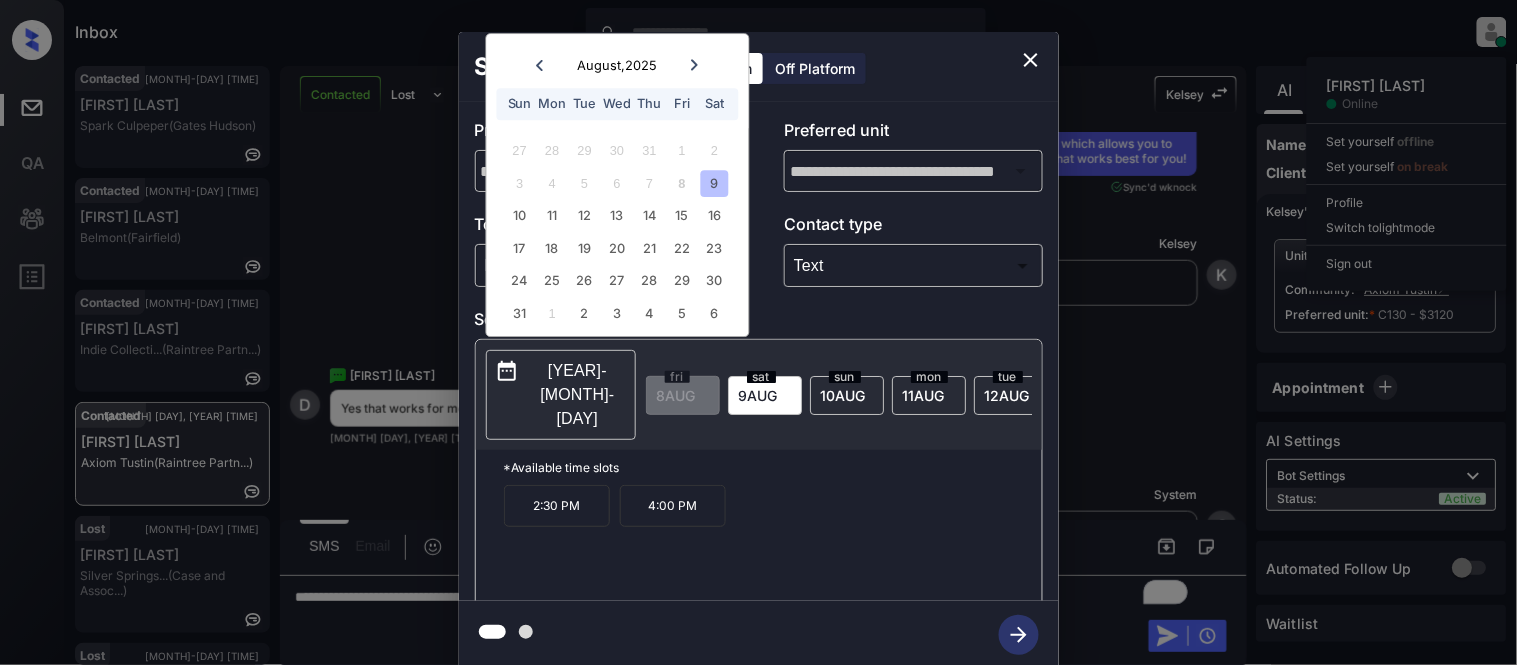 click 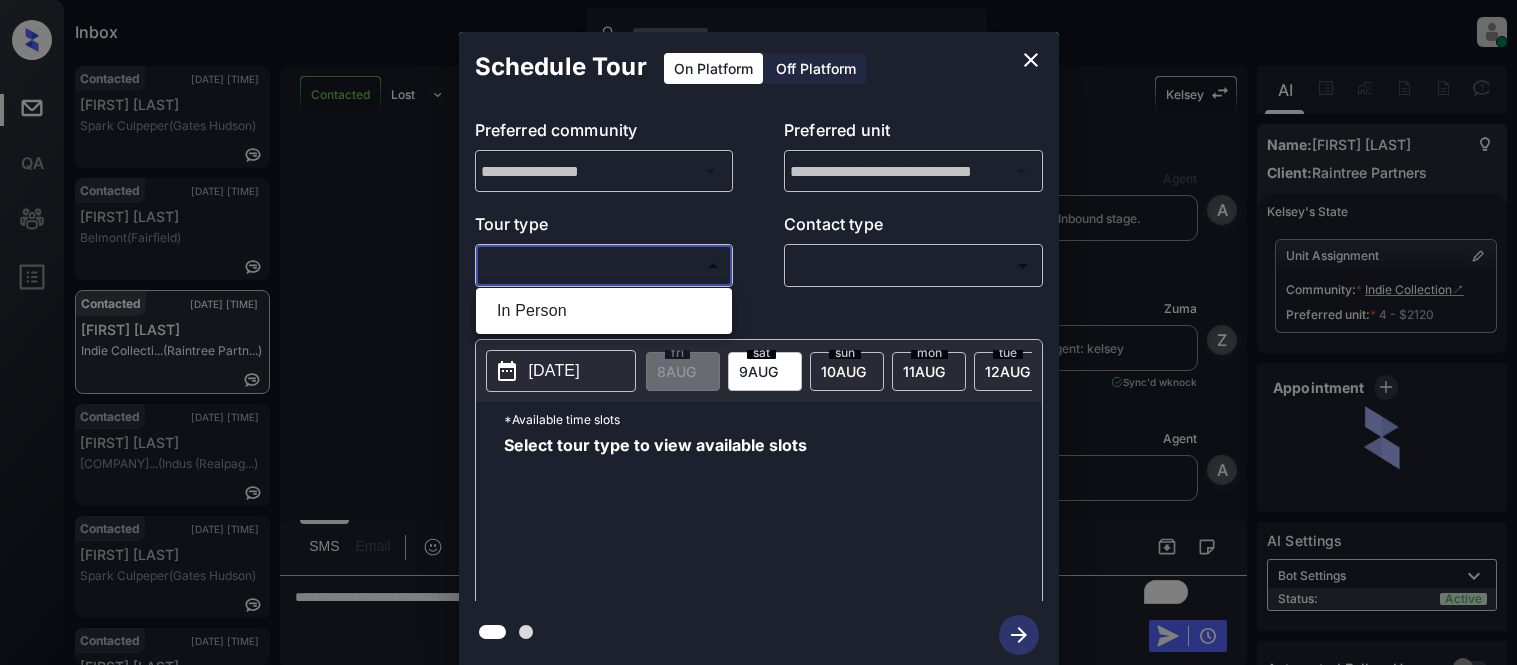 click on "In Person" at bounding box center [604, 311] 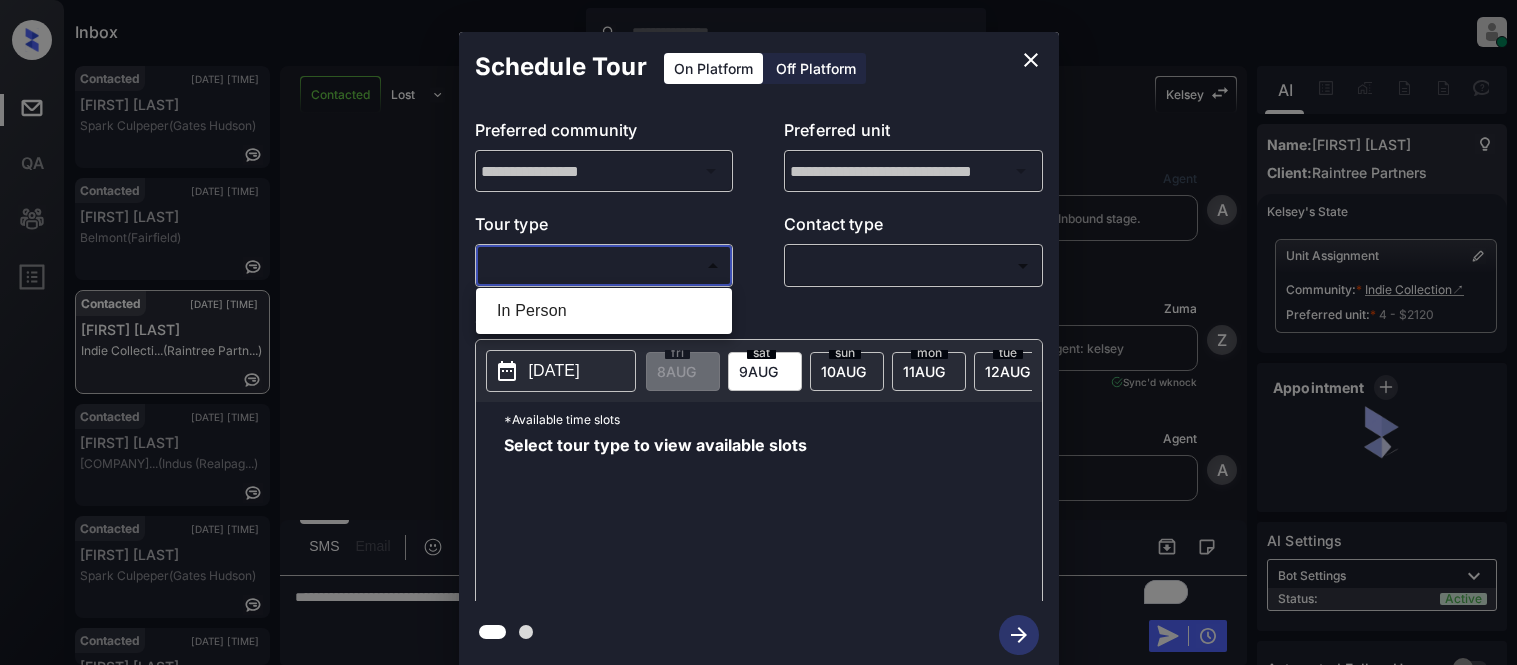 click on "In Person" at bounding box center (604, 311) 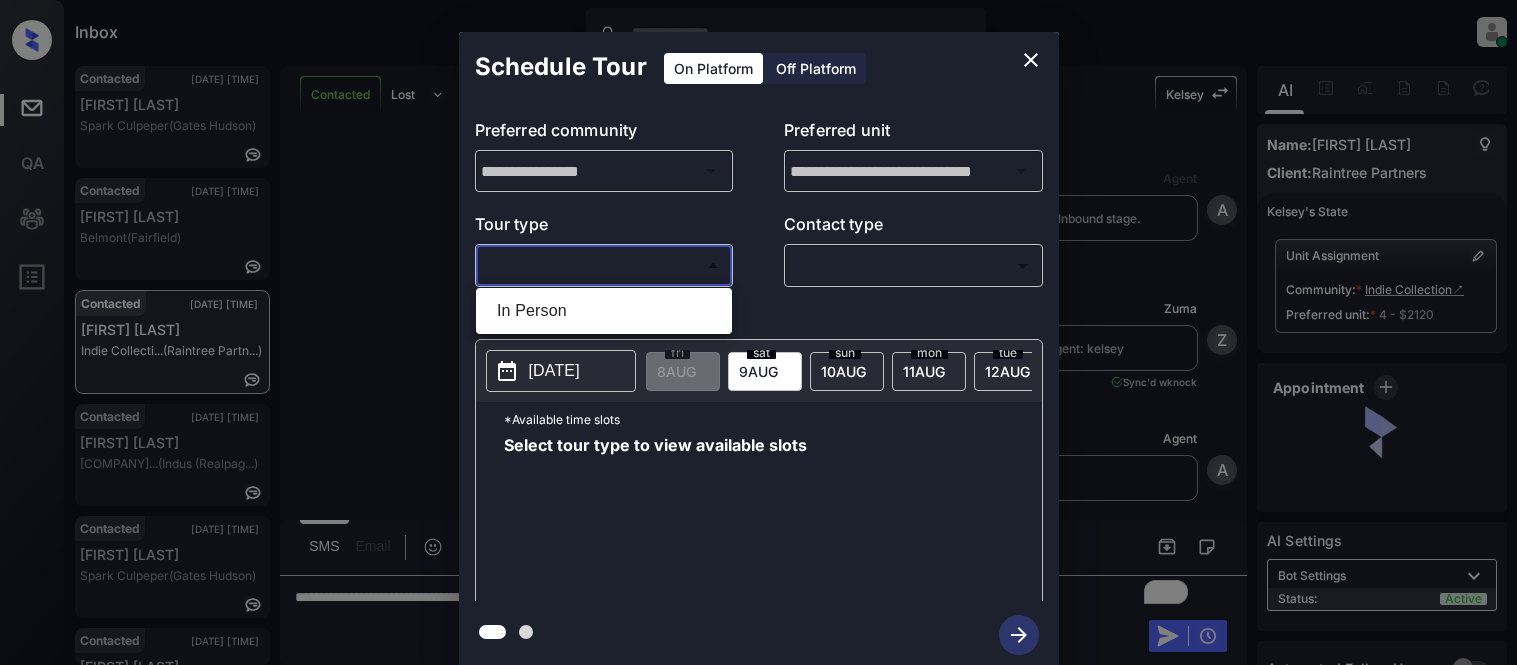 scroll, scrollTop: 0, scrollLeft: 0, axis: both 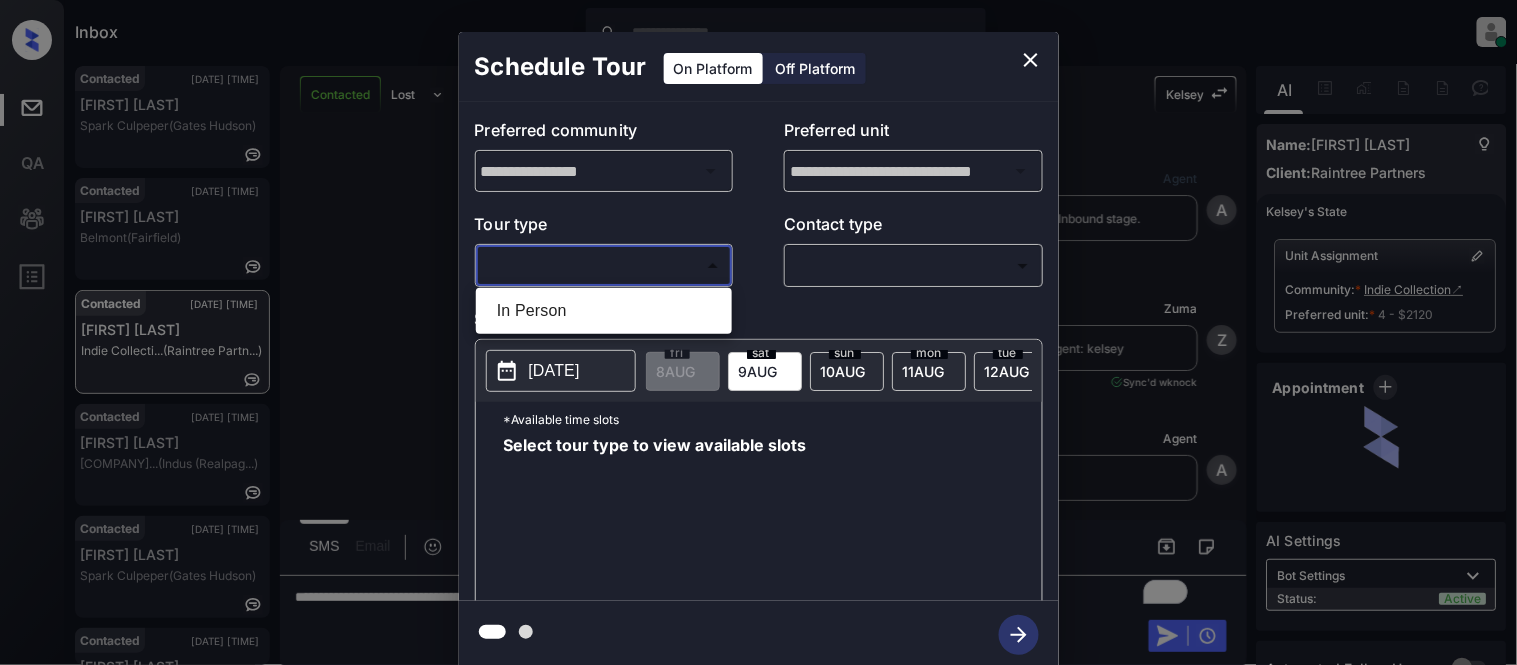 type on "********" 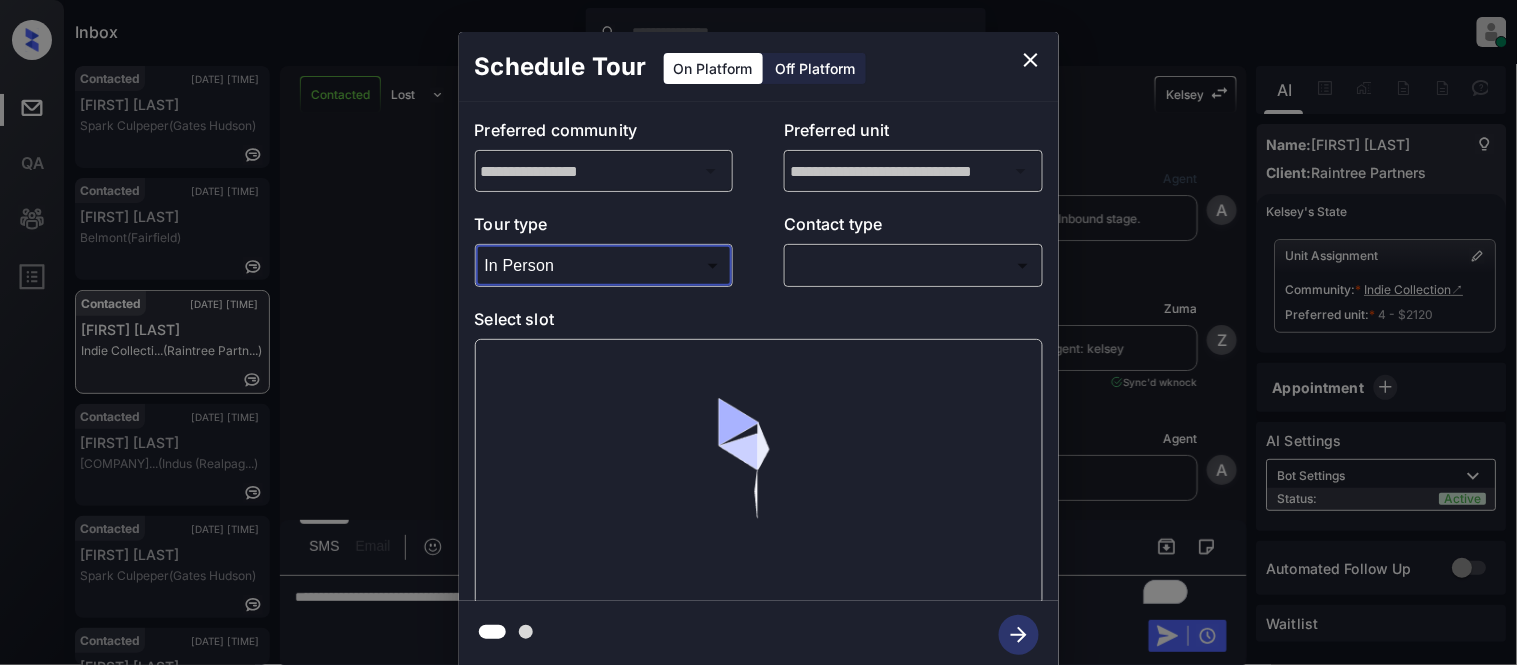scroll, scrollTop: 11278, scrollLeft: 0, axis: vertical 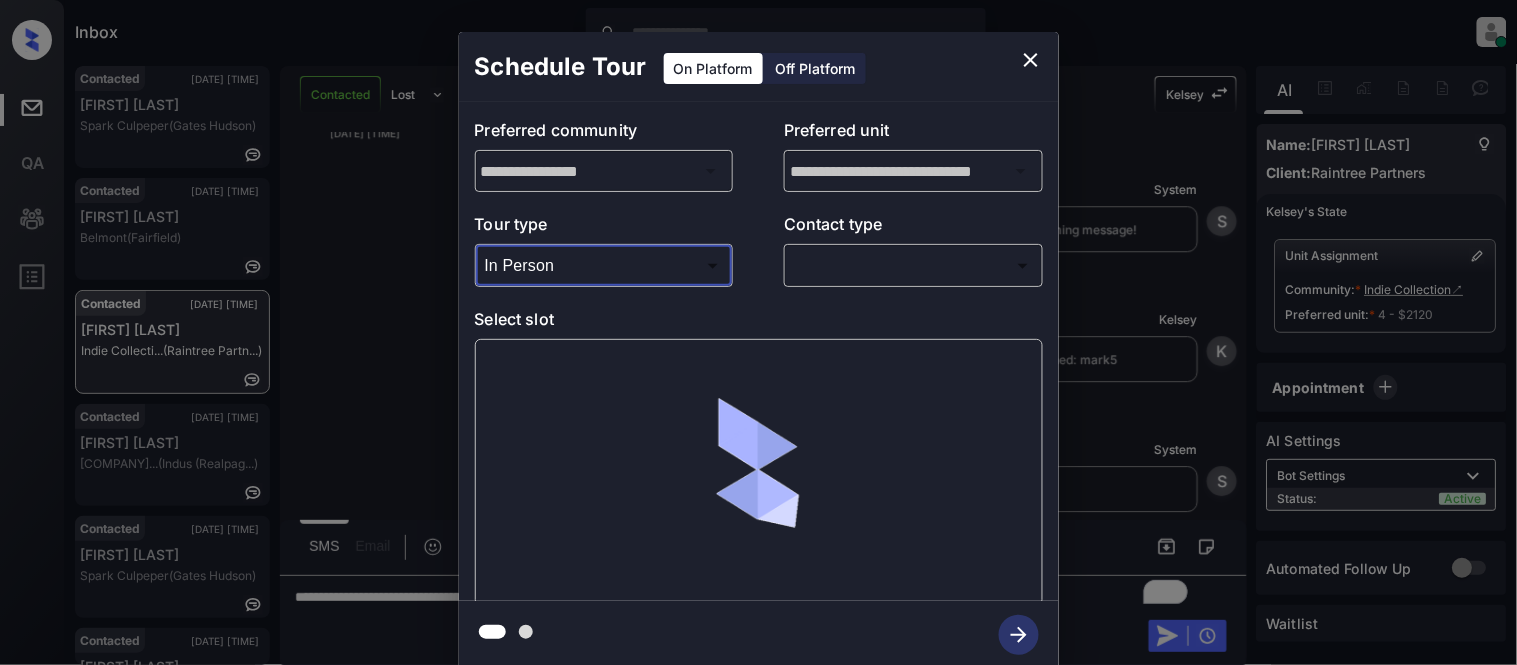 click on "Inbox [NAME] Online Set yourself   offline Set yourself   on break Profile Switch to  light  mode Sign out Contacted [DATE] [TIME]   [NAME] [COMPANY]  (Gates Hudson) Contacted [DATE] [TIME]   [NAME] [COMPANY]  (Fairfield) Contacted [DATE] [TIME]   [NAME] [COMPANY]  (Raintree Partn...) Contacted [DATE] [TIME]   [NAME] [COMPANY]  (Indus (Realpag...) Contacted [DATE] [TIME]   [NAME] [COMPANY]  (Gates Hudson) Contacted [DATE] [TIME]   [NAME] [NUMBER] [STREET], ...  (SfRent) Contacted Lost Lead Sentiment: Angry Upon sliding the acknowledgement:  Lead will move to lost stage. * ​ SMS and call option will be set to opt out. AFM will be turned off for the lead. Kelsey New Message Agent Lead created via webhook in Inbound stage. [DATE] [TIME] A New Message Zuma Lead transferred to leasing agent: kelsey [DATE] [TIME]  Sync'd w  knock Z New Message Agent AFM Request sent to Kelsey. [DATE] [TIME] A New Message Kelsey   knock K K" at bounding box center (758, 332) 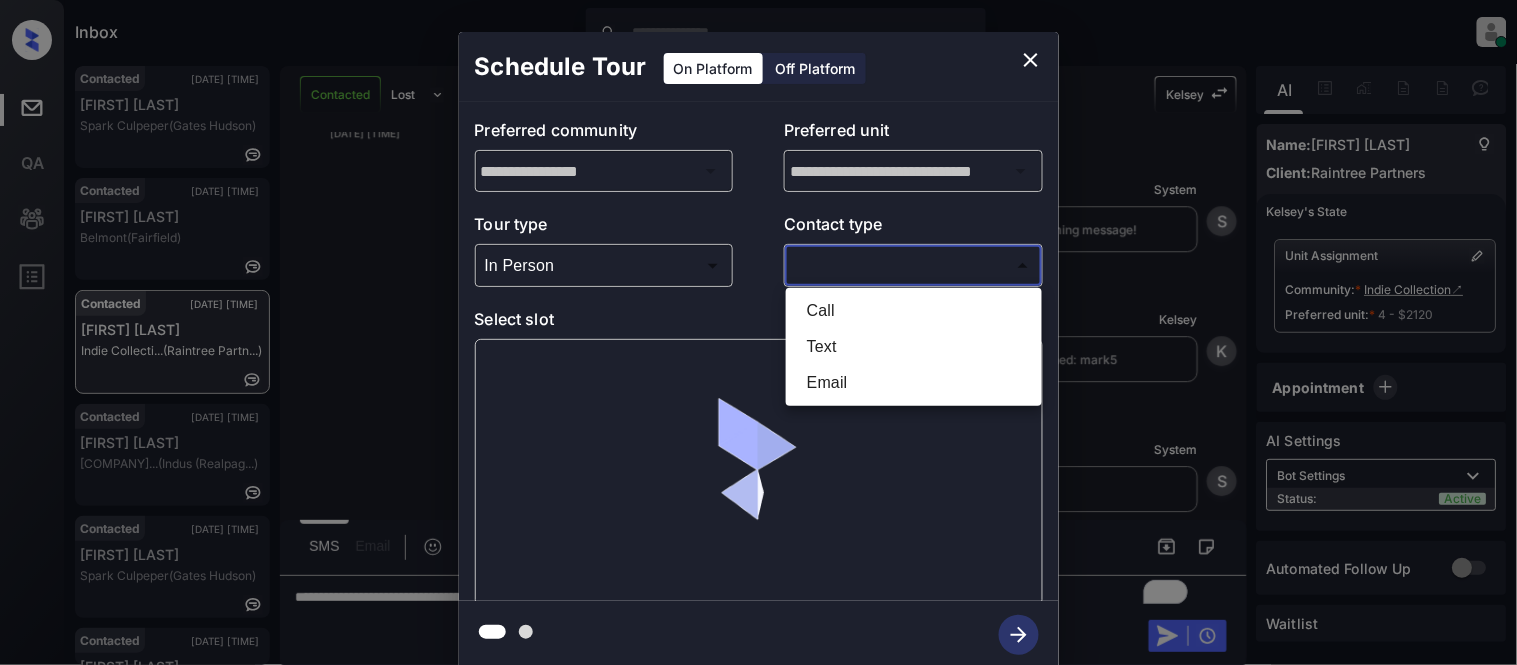 click on "Text" at bounding box center (914, 347) 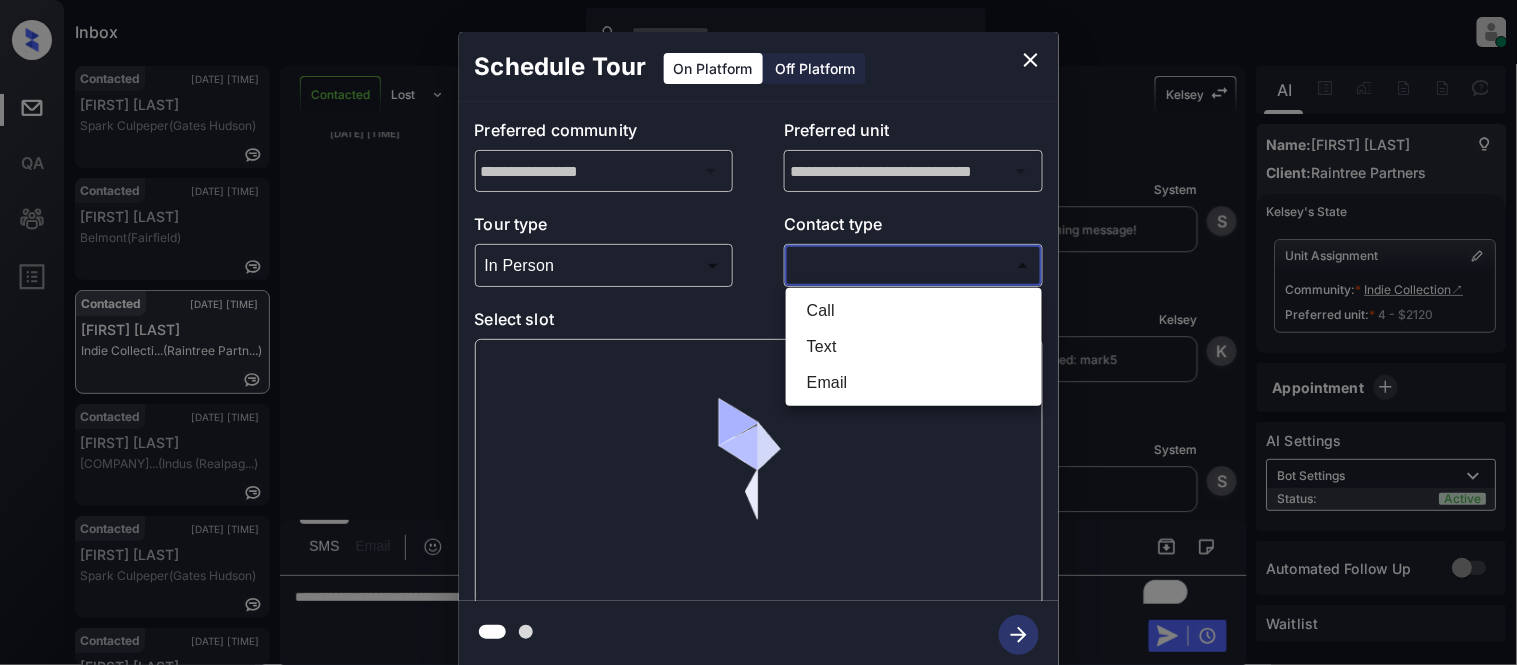 type on "****" 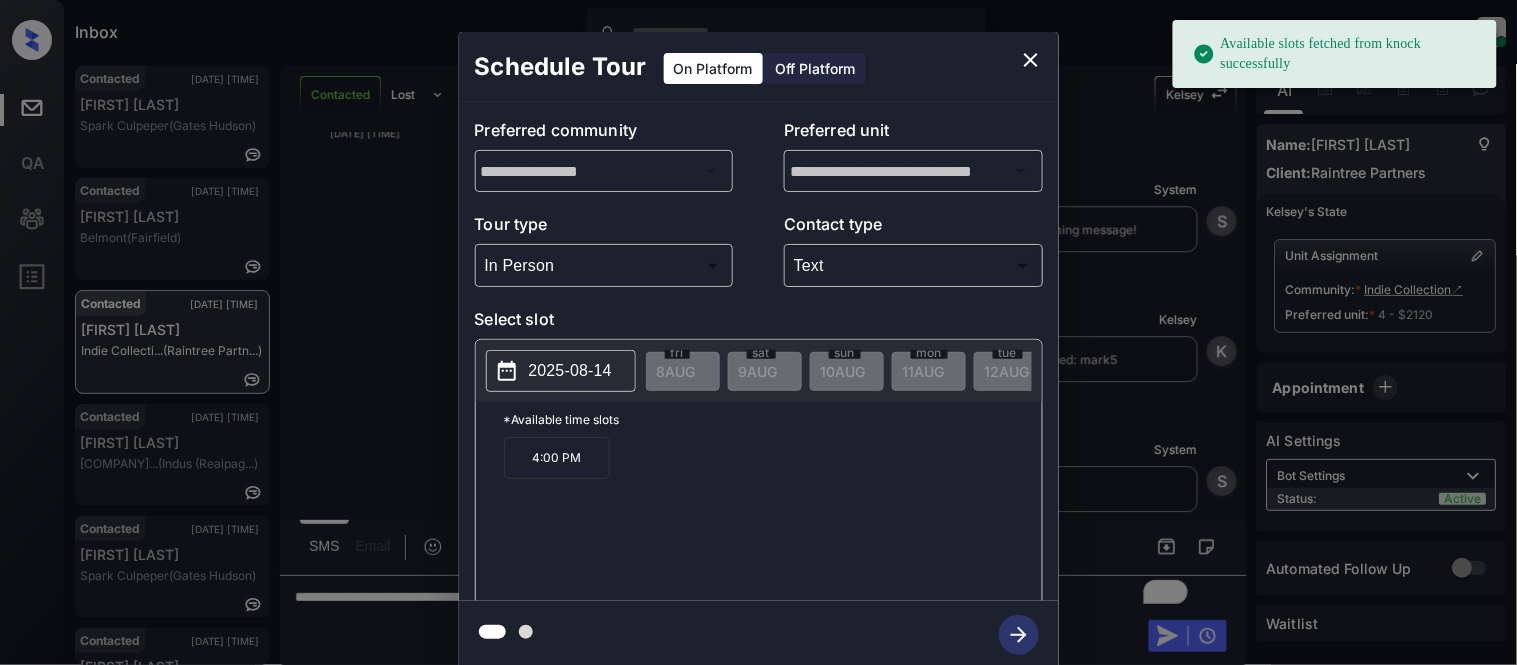 click on "2025-08-14" at bounding box center (570, 371) 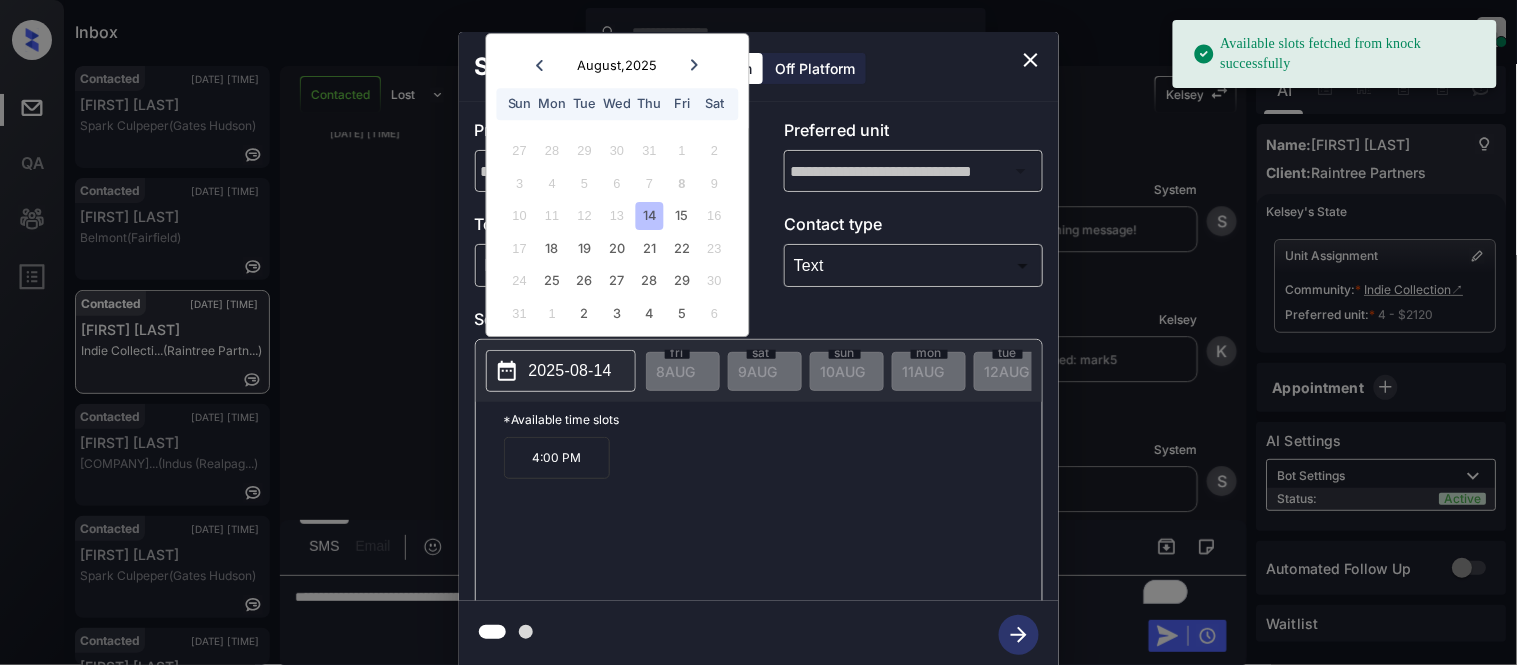 click on "14" at bounding box center [649, 216] 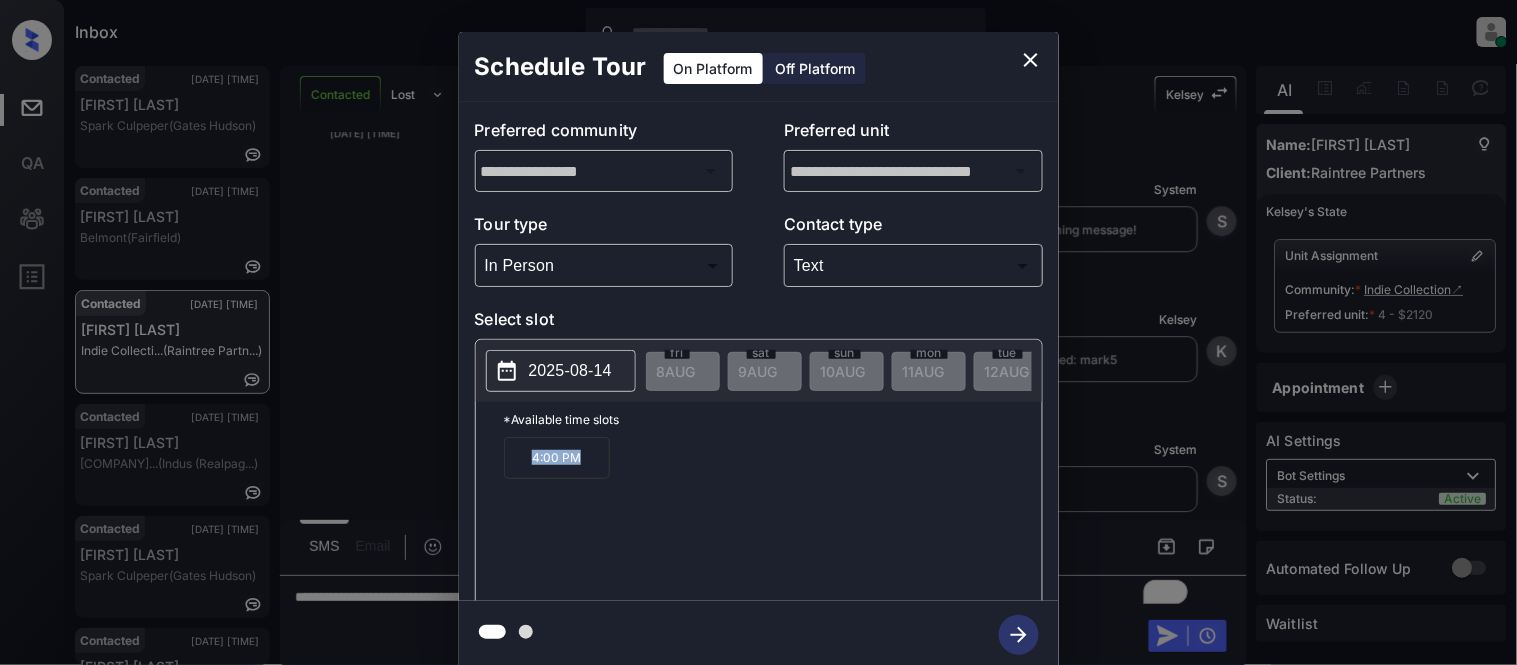 drag, startPoint x: 527, startPoint y: 456, endPoint x: 583, endPoint y: 465, distance: 56.718605 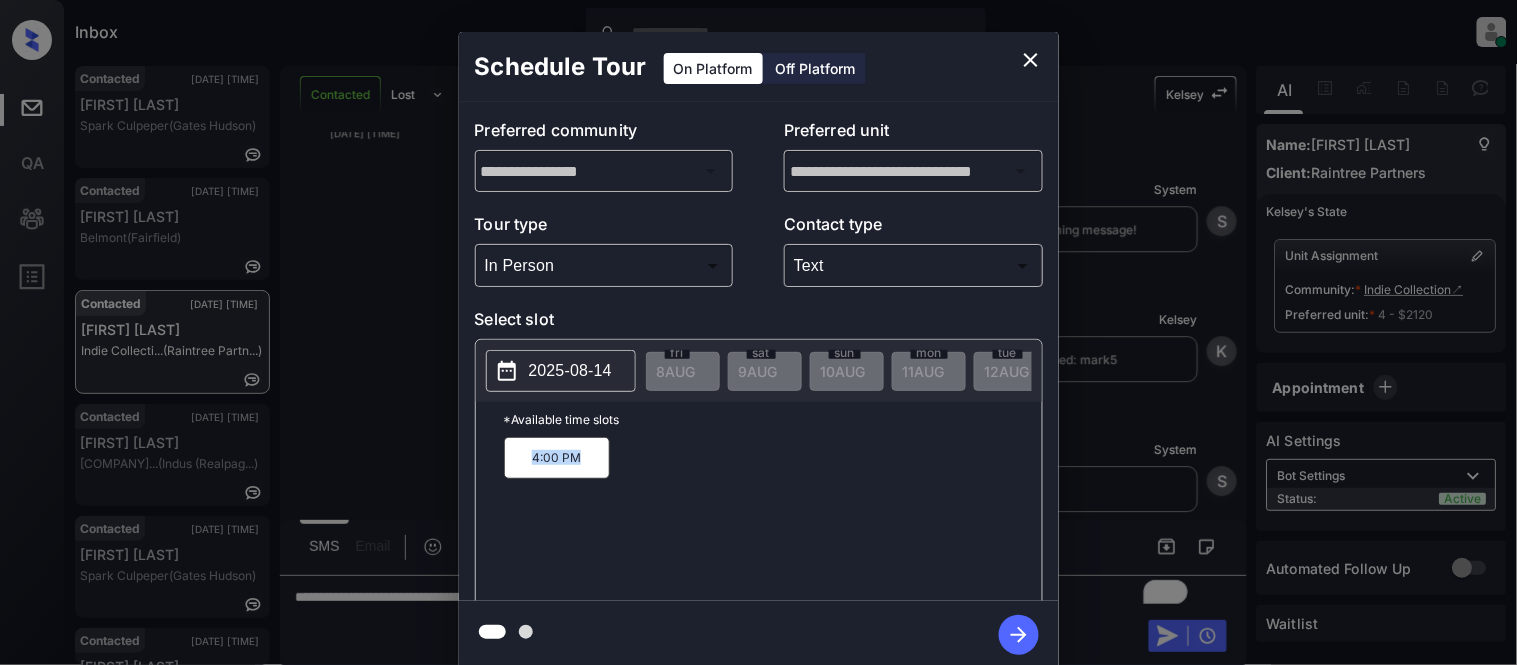 copy on "4:00 PM" 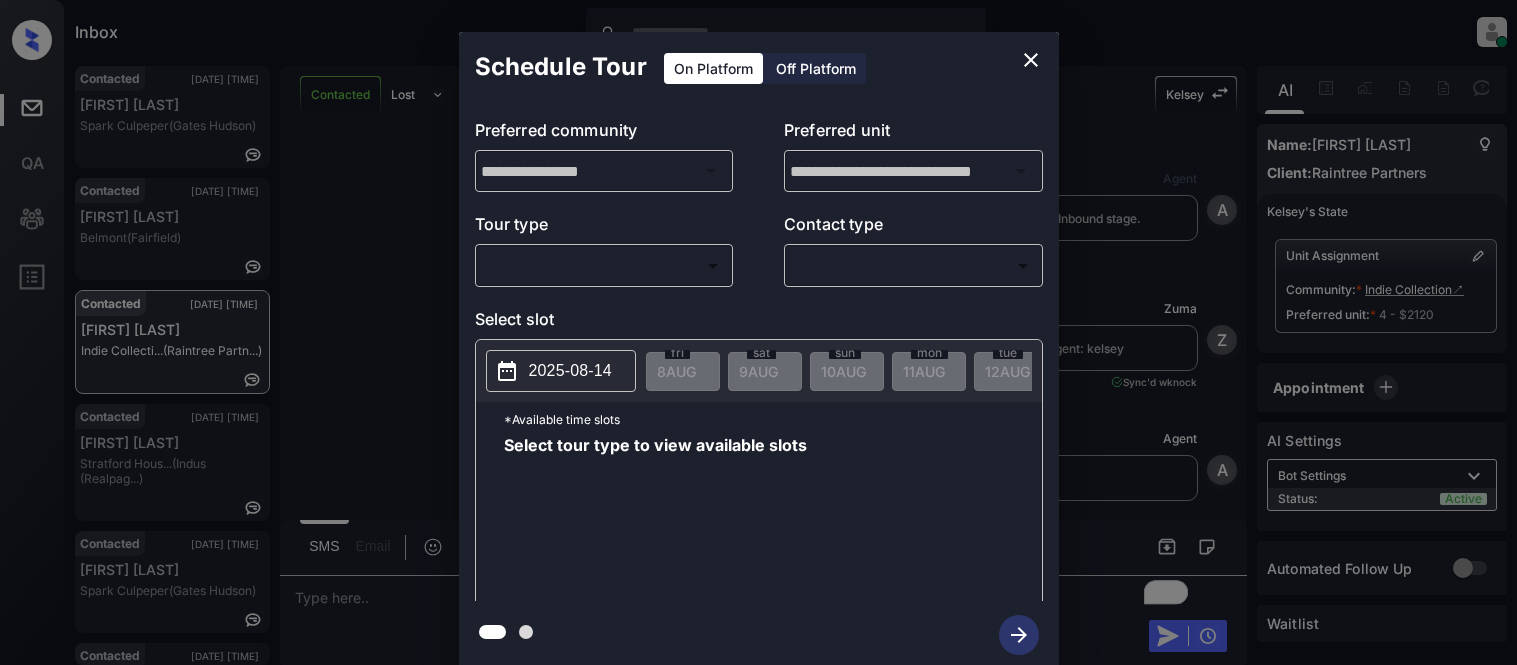 scroll, scrollTop: 0, scrollLeft: 0, axis: both 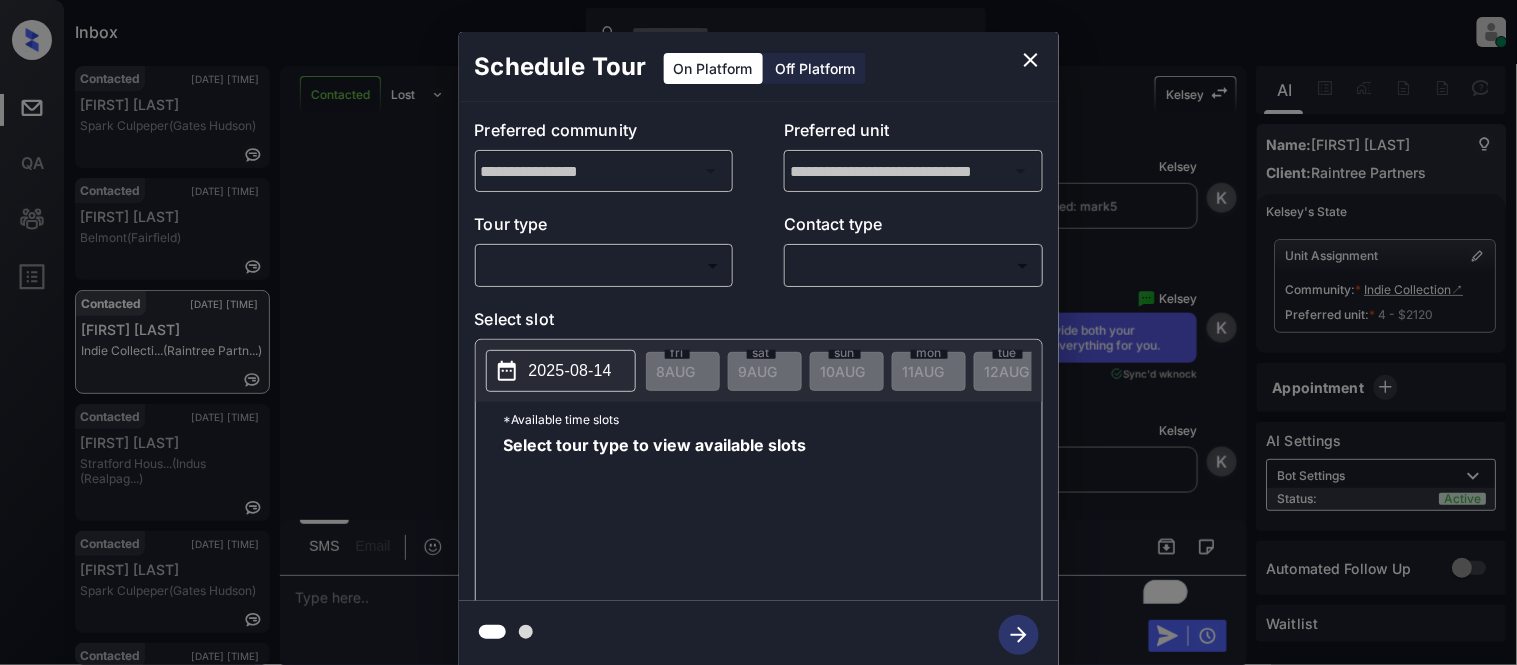 click 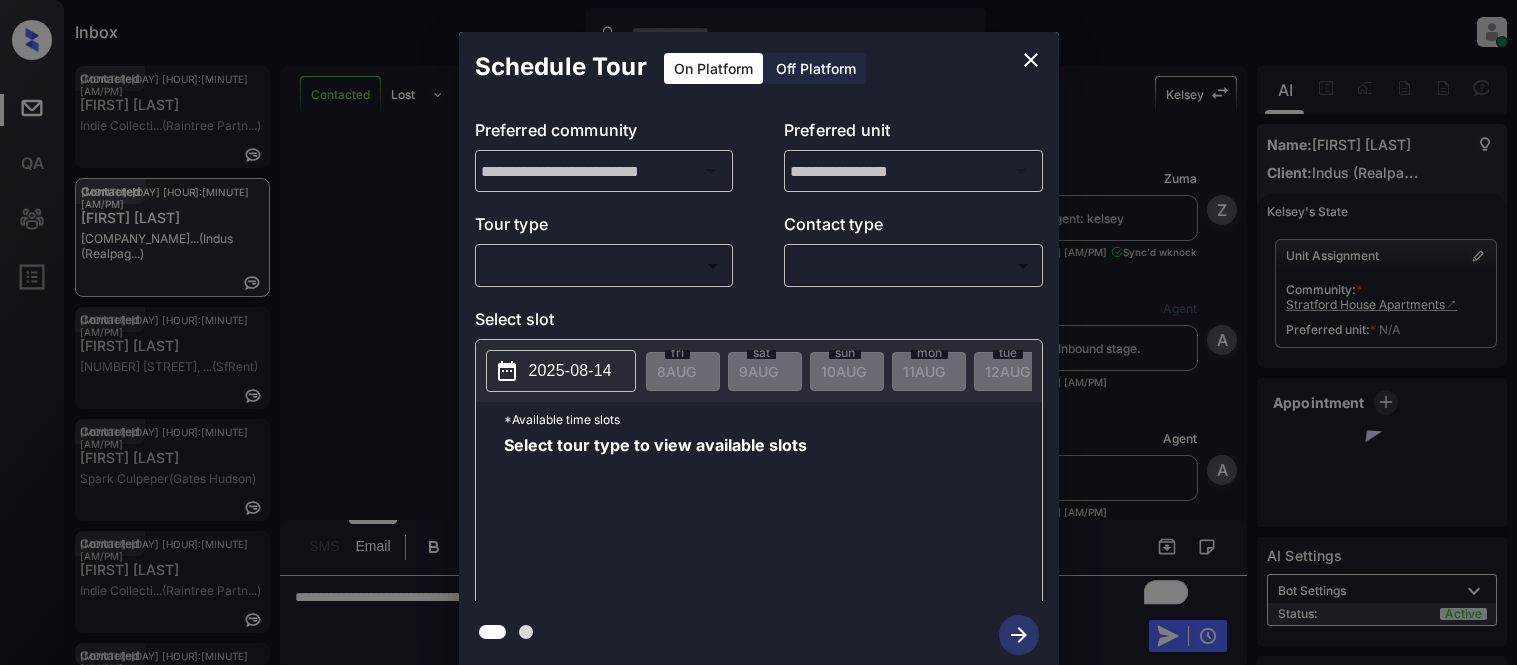 click on "Inbox [PERSON] Online Set yourself   offline Set yourself   on break Profile Switch to  light  mode Sign out Contacted [MONTH]-[DAY] [HOUR]:[MINUTE]   [PERSON] [COMPANY_NAME]...  (Raintree Partn...) Contacted [MONTH]-[DAY] [HOUR]:[MINUTE]   [PERSON] [COMPANY_NAME]...  (Indus (Realpag...) Contacted [MONTH]-[DAY] [HOUR]:[MINUTE]   [PERSON] [NUMBER] [STREET], ...  (SfRent) Contacted [MONTH]-[DAY] [HOUR]:[MINUTE]   [PERSON] [COMPANY_NAME]  (Gates Hudson) Contacted [MONTH]-[DAY] [HOUR]:[MINUTE]   [PERSON] [COMPANY_NAME]...  (Raintree Partn...) Contacted [MONTH]-[DAY] [HOUR]:[MINUTE]   [PERSON] [COMPANY_NAME]...  (Raintree Partn...) Contacted Lost Lead Sentiment: Angry Upon sliding the acknowledgement:  Lead will move to lost stage. * ​ SMS and call option will be set to opt out. AFM will be turned off for the lead. [FIRST] New Message Zuma Lead transferred to leasing agent: [FIRST] [MONTH] [DAY], [YEAR] [HOUR]:[MINUTE]  Sync'd w  knock Z New Message Agent Lead created via webhook in Inbound stage. [MONTH] [DAY], [YEAR] [HOUR]:[MINUTE] A New Message Agent AFM Request sent to [FIRST]. [MONTH] [DAY], [YEAR] [HOUR]:[MINUTE] A New Message" at bounding box center [758, 332] 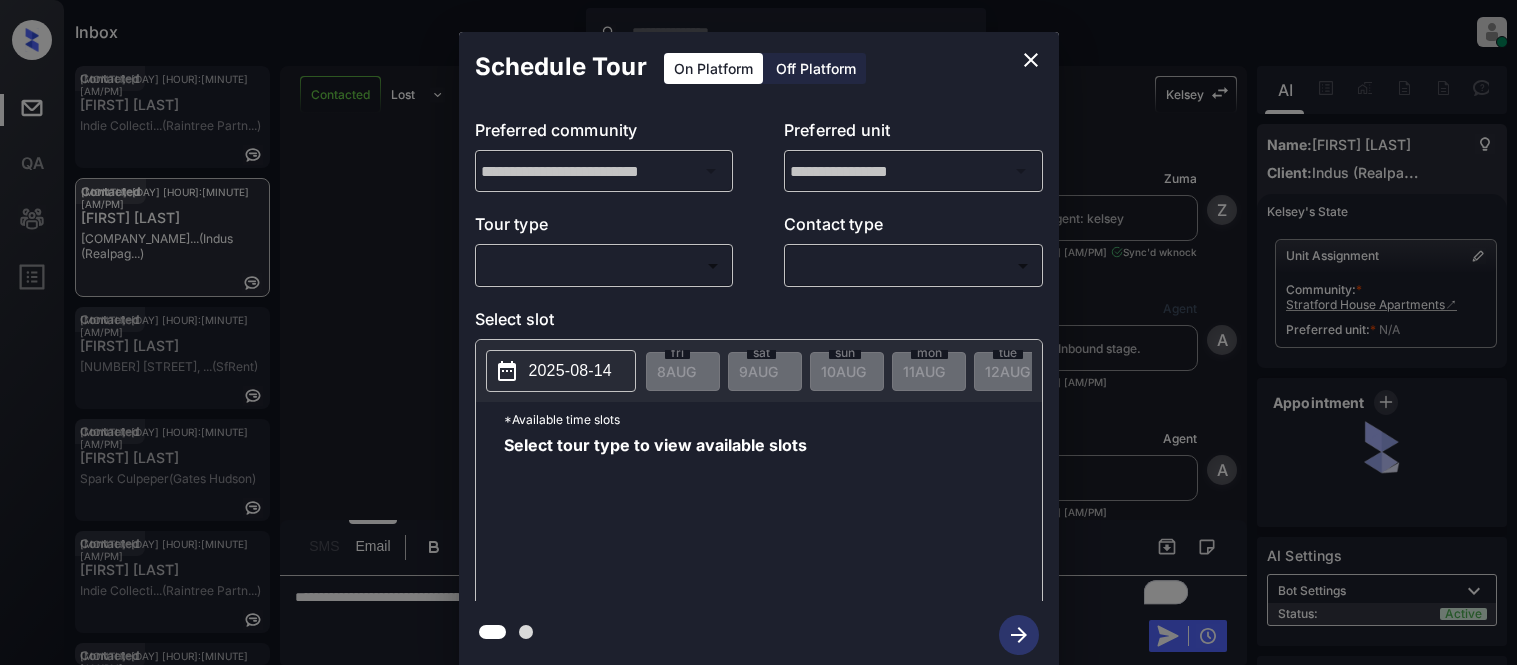 scroll, scrollTop: 0, scrollLeft: 0, axis: both 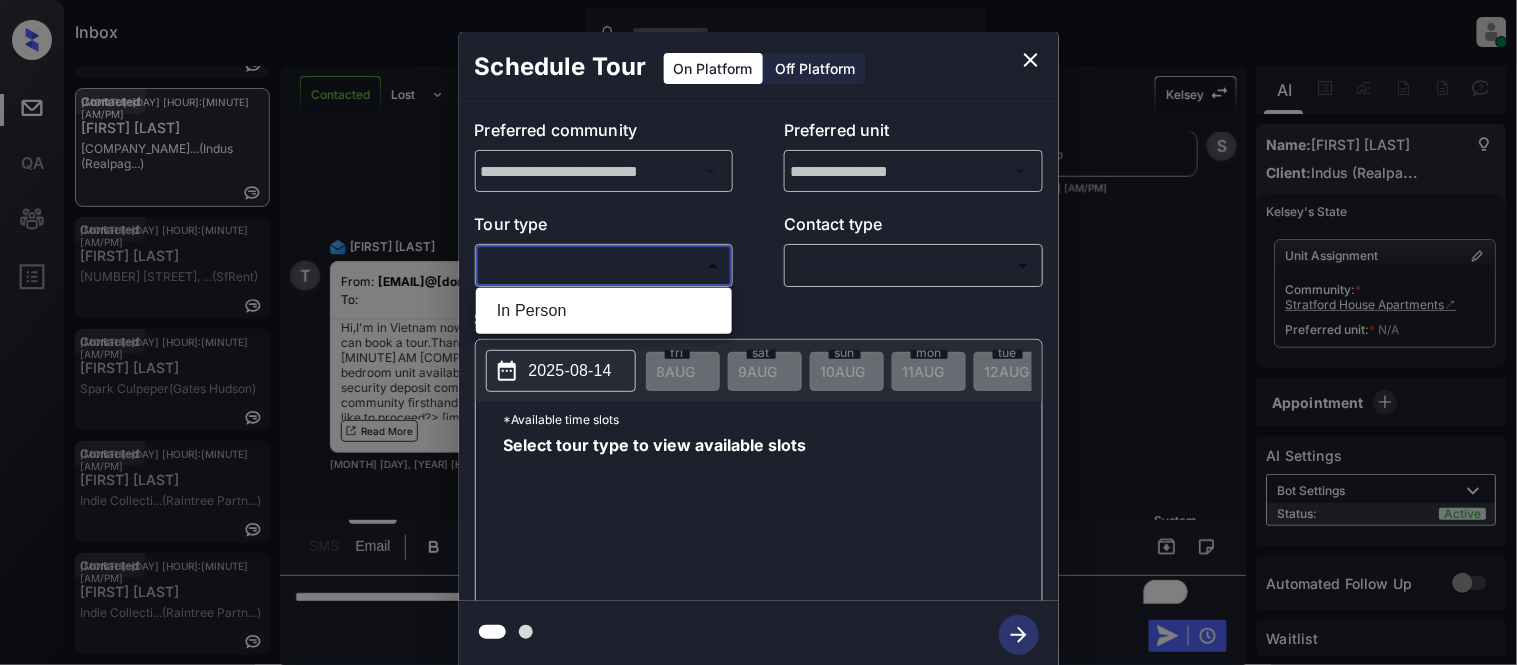 click at bounding box center [758, 332] 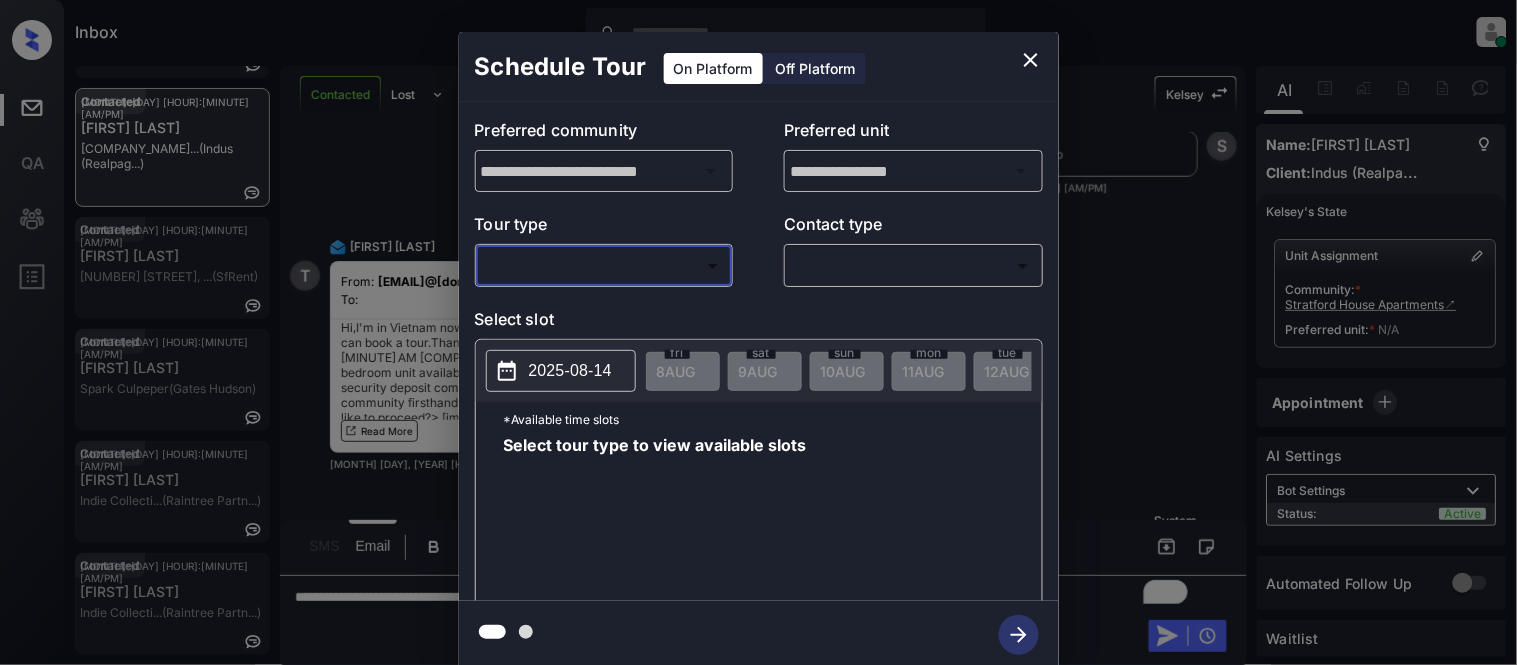 click on "**********" at bounding box center [758, 350] 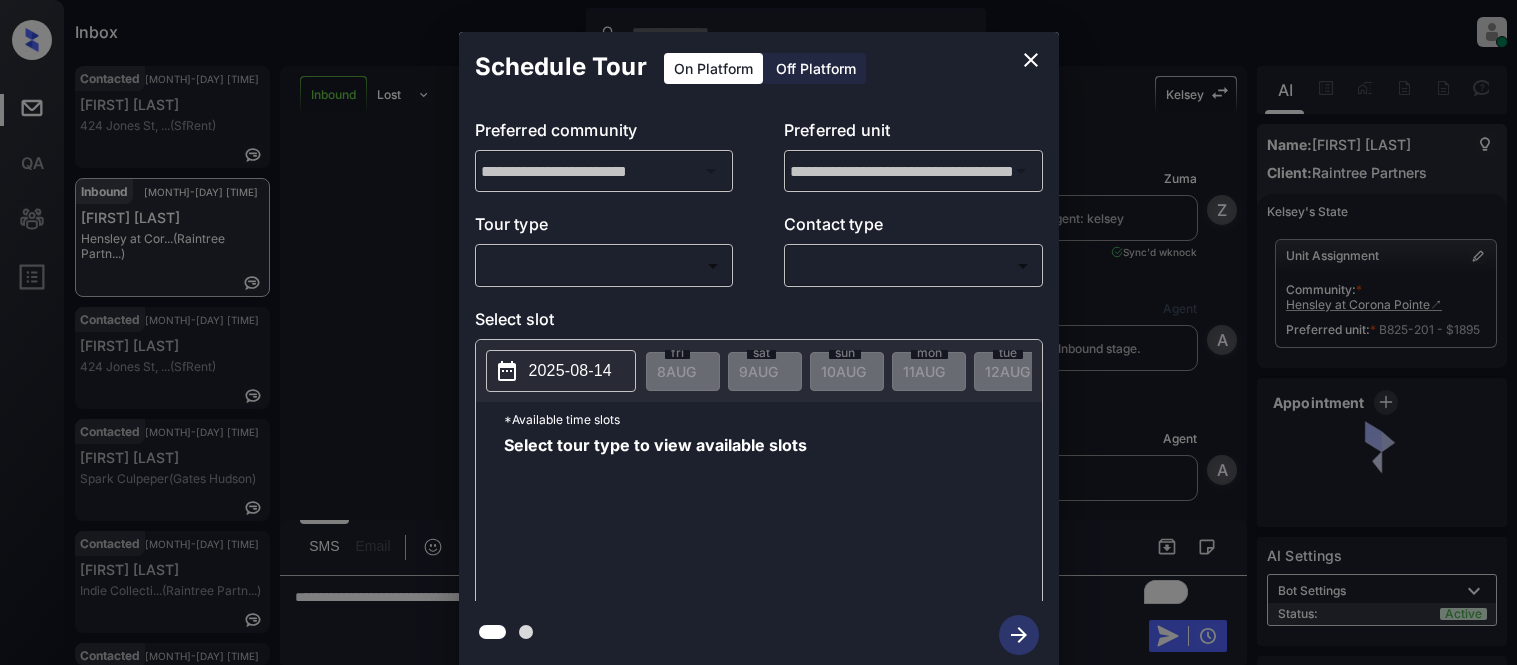 click on "Inbox [FIRST] [LAST] Online Set yourself   offline Set yourself   on break Profile Switch to  light  mode Sign out Contacted [MONTH]-[DAY] [TIME]   [FIRST] [LAST] 424 Jones St, ...  (SfRent) Inbound [MONTH]-[DAY] [TIME]   [FIRST] [LAST] Hensley at Cor...  (Raintree Partn...) Contacted [MONTH]-[DAY] [TIME]   [FIRST] [LAST] 424 Jones St, ...  (SfRent) Contacted [MONTH]-[DAY] [TIME]   [FIRST] [LAST] Spark Culpeper  (Gates Hudson) Contacted [MONTH]-[DAY] [TIME]   [FIRST] [LAST] Indie Collecti...  (Raintree Partn...) Contacted [MONTH]-[DAY] [TIME]   [FIRST] [LAST] Cascata Apartm...  (Case and Assoc...) Inbound Lost Lead Sentiment: Angry Upon sliding the acknowledgement:  Lead will move to lost stage. * ​ SMS and call option will be set to opt out. AFM will be turned off for the lead. [FIRST] New Message Zuma Lead transferred to leasing agent: [FIRST] [MONTH] [DAY], [YEAR] [TIME]  Sync'd w  knock Z New Message Agent Lead created via webhook in Inbound stage. [MONTH] [DAY], [YEAR] [TIME] A New Message Agent AFM Request sent to [FIRST]. [MONTH] [DAY], [YEAR] [TIME] A New Message A K" at bounding box center [758, 332] 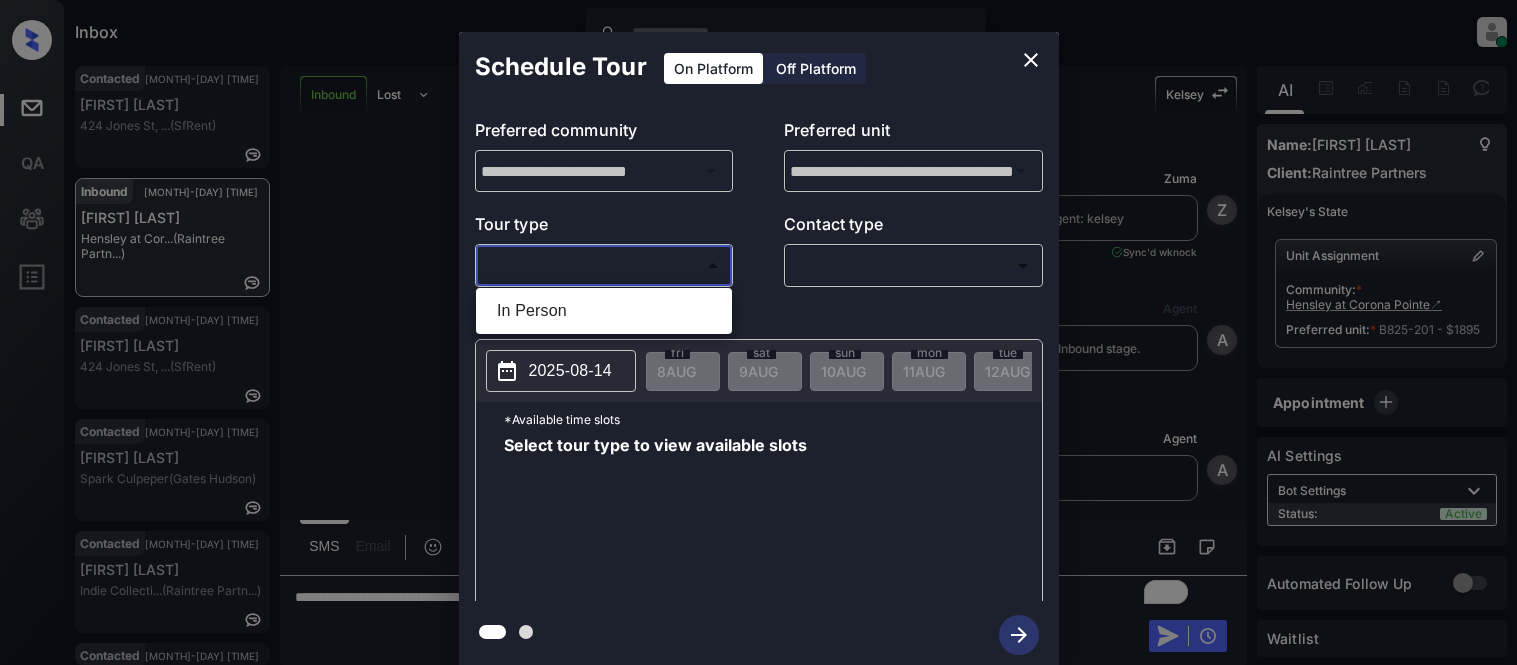 scroll, scrollTop: 0, scrollLeft: 0, axis: both 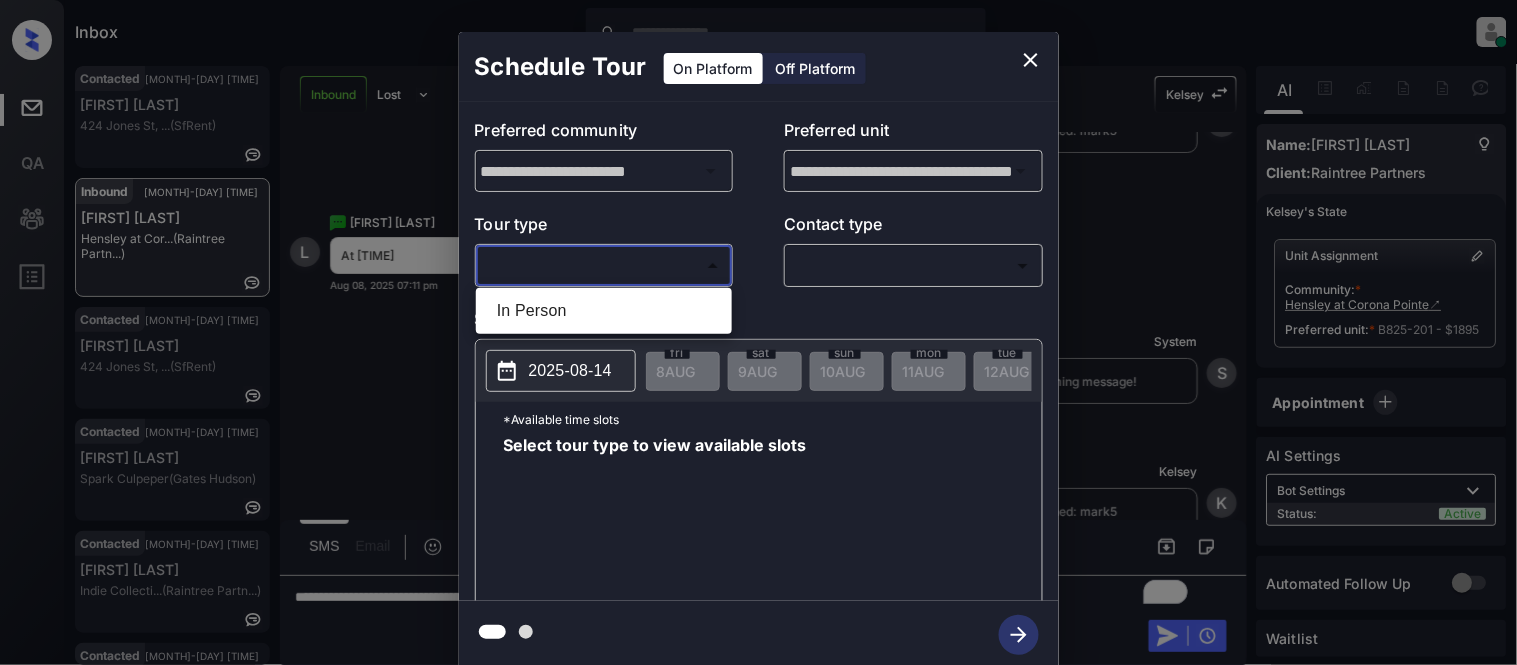 click at bounding box center (758, 332) 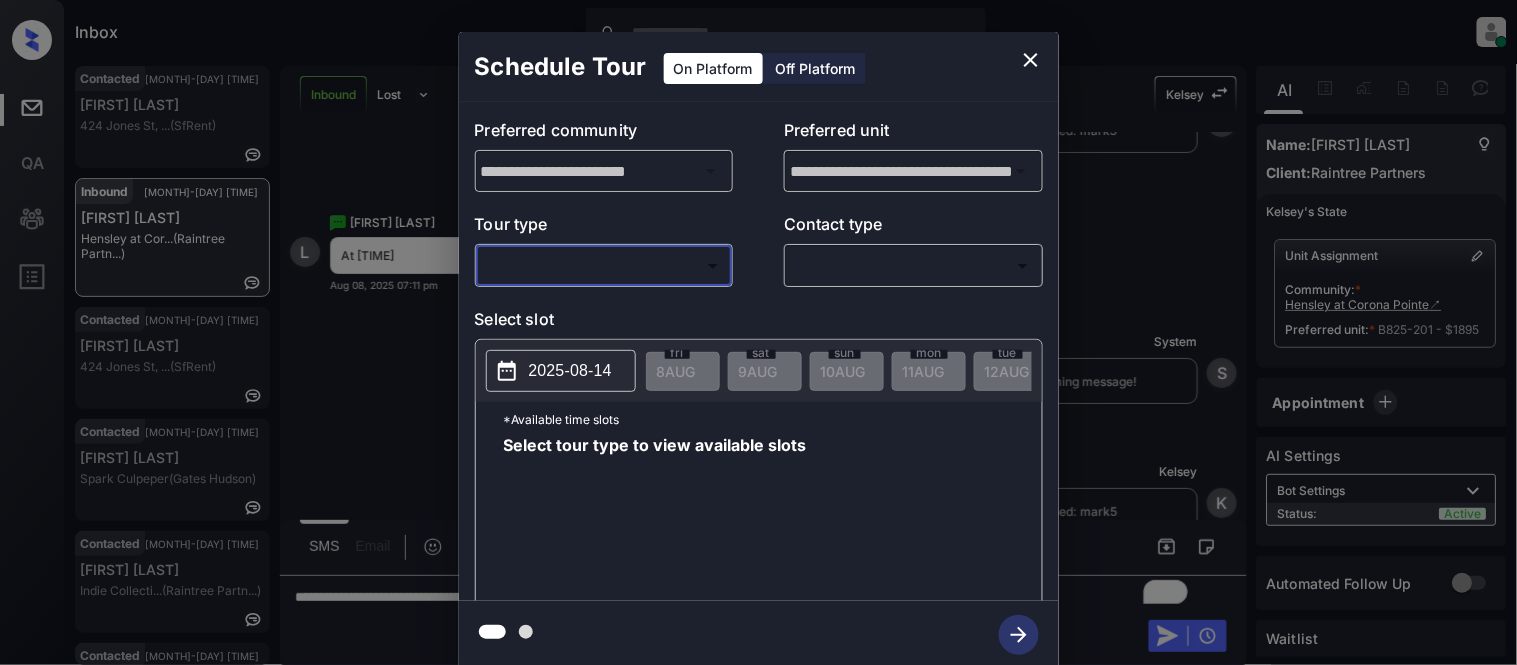 click on "Inbox Kristina Cataag Online Set yourself   offline Set yourself   on break Profile Switch to  light  mode Sign out Contacted Aug-08 07:09 pm   Robert McCabe 424 Jones St, ...  (SfRent) Inbound Aug-08 07:11 pm   Leslie Oregel Hensley at Cor...  (Raintree Partn...) Contacted Aug-08 07:12 pm   Kyler Adams 424 Jones St, ...  (SfRent) Contacted Aug-08 07:14 pm   Katie Ramey Spark Culpeper  (Gates Hudson) Contacted Aug-08 07:16 pm   Mia Cruz Indie Collecti...  (Raintree Partn...) Contacted Aug-08 07:19 pm   Sergio Rios Cascata Apartm...  (Case and Assoc...) Inbound Lost Lead Sentiment: Angry Upon sliding the acknowledgement:  Lead will move to lost stage. * ​ SMS and call option will be set to opt out. AFM will be turned off for the lead. Kelsey New Message Zuma Lead transferred to leasing agent: kelsey Aug 07, 2025 06:16 pm  Sync'd w  knock Z New Message Agent Lead created via webhook in Inbound stage. Aug 07, 2025 06:16 pm A New Message Agent AFM Request sent to Kelsey. Aug 07, 2025 06:16 pm A New Message A K" at bounding box center (758, 332) 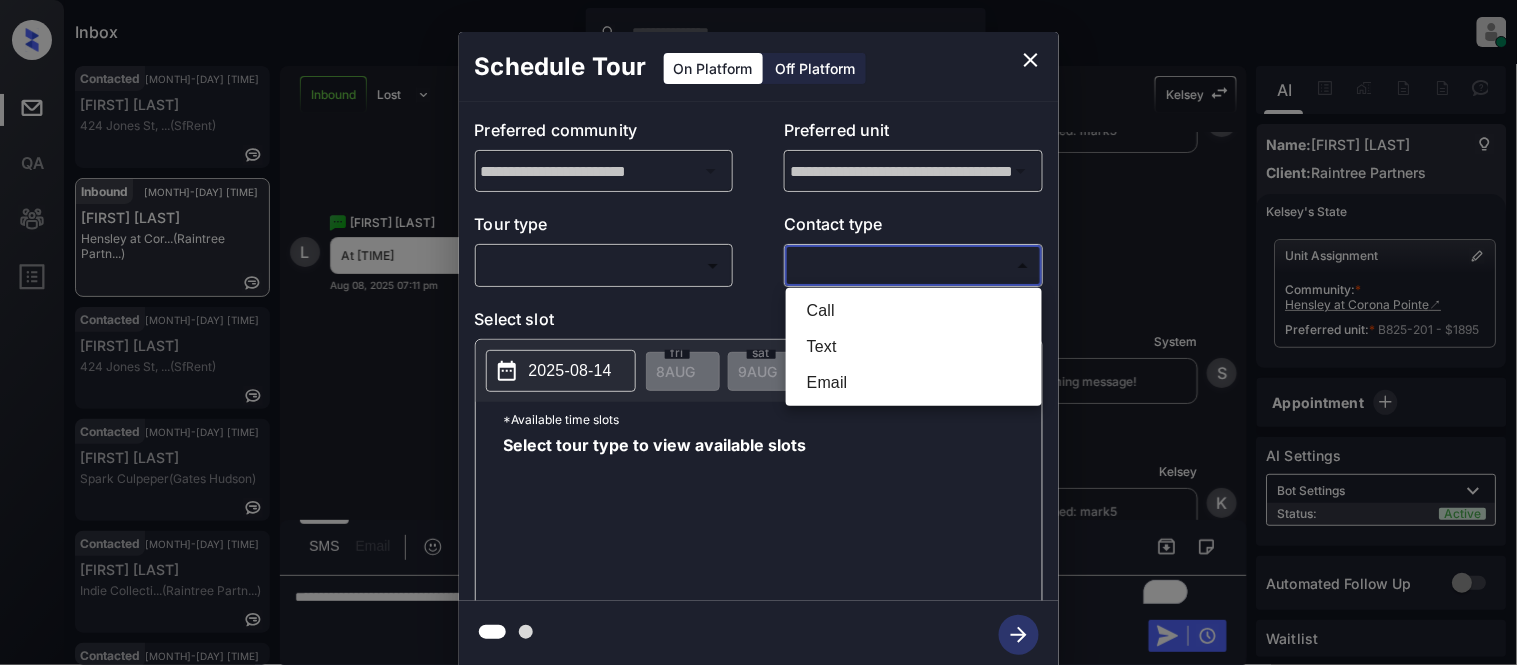 click on "Text" at bounding box center [914, 347] 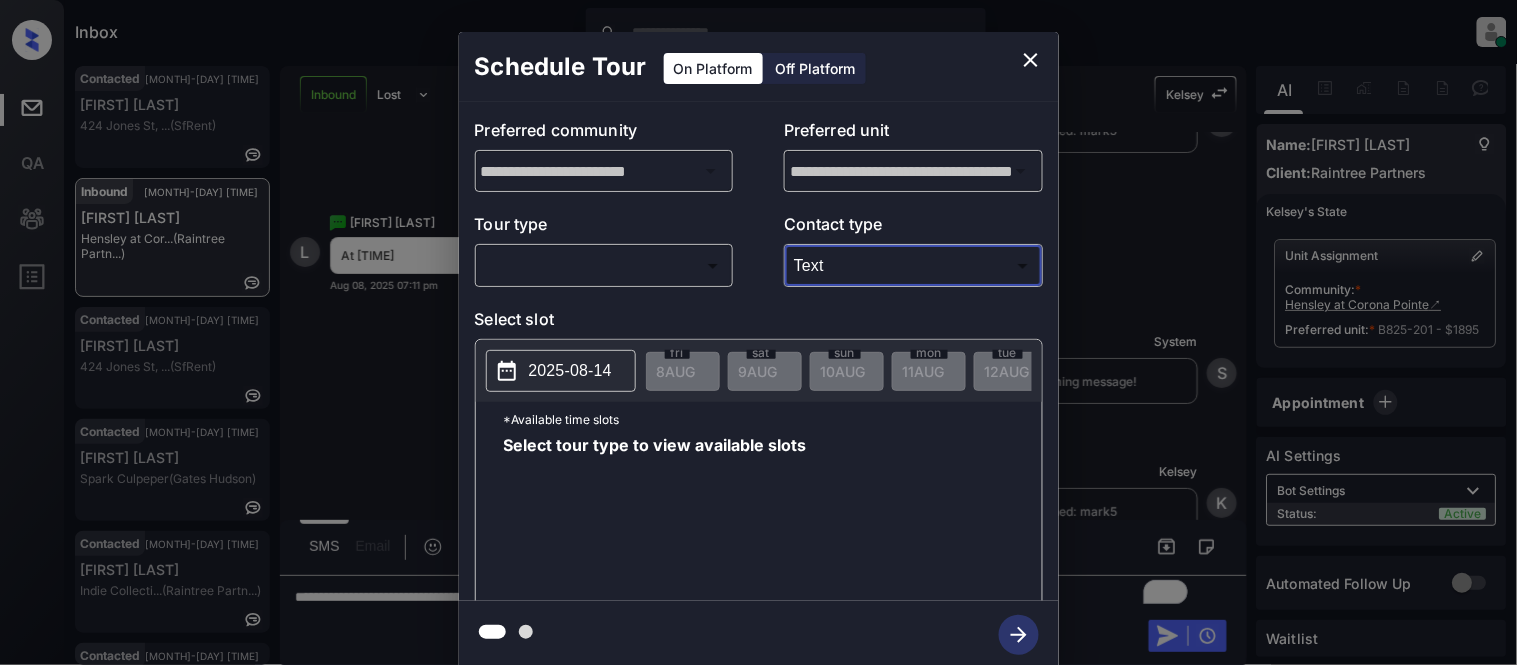 click on "Inbox Kristina Cataag Online Set yourself   offline Set yourself   on break Profile Switch to  light  mode Sign out Contacted Aug-08 07:09 pm   Robert McCabe 424 Jones St, ...  (SfRent) Inbound Aug-08 07:11 pm   Leslie Oregel Hensley at Cor...  (Raintree Partn...) Contacted Aug-08 07:12 pm   Kyler Adams 424 Jones St, ...  (SfRent) Contacted Aug-08 07:14 pm   Katie Ramey Spark Culpeper  (Gates Hudson) Contacted Aug-08 07:16 pm   Mia Cruz Indie Collecti...  (Raintree Partn...) Contacted Aug-08 07:19 pm   Sergio Rios Cascata Apartm...  (Case and Assoc...) Inbound Lost Lead Sentiment: Angry Upon sliding the acknowledgement:  Lead will move to lost stage. * ​ SMS and call option will be set to opt out. AFM will be turned off for the lead. Kelsey New Message Zuma Lead transferred to leasing agent: kelsey Aug 07, 2025 06:16 pm  Sync'd w  knock Z New Message Agent Lead created via webhook in Inbound stage. Aug 07, 2025 06:16 pm A New Message Agent AFM Request sent to Kelsey. Aug 07, 2025 06:16 pm A New Message A K" at bounding box center (758, 332) 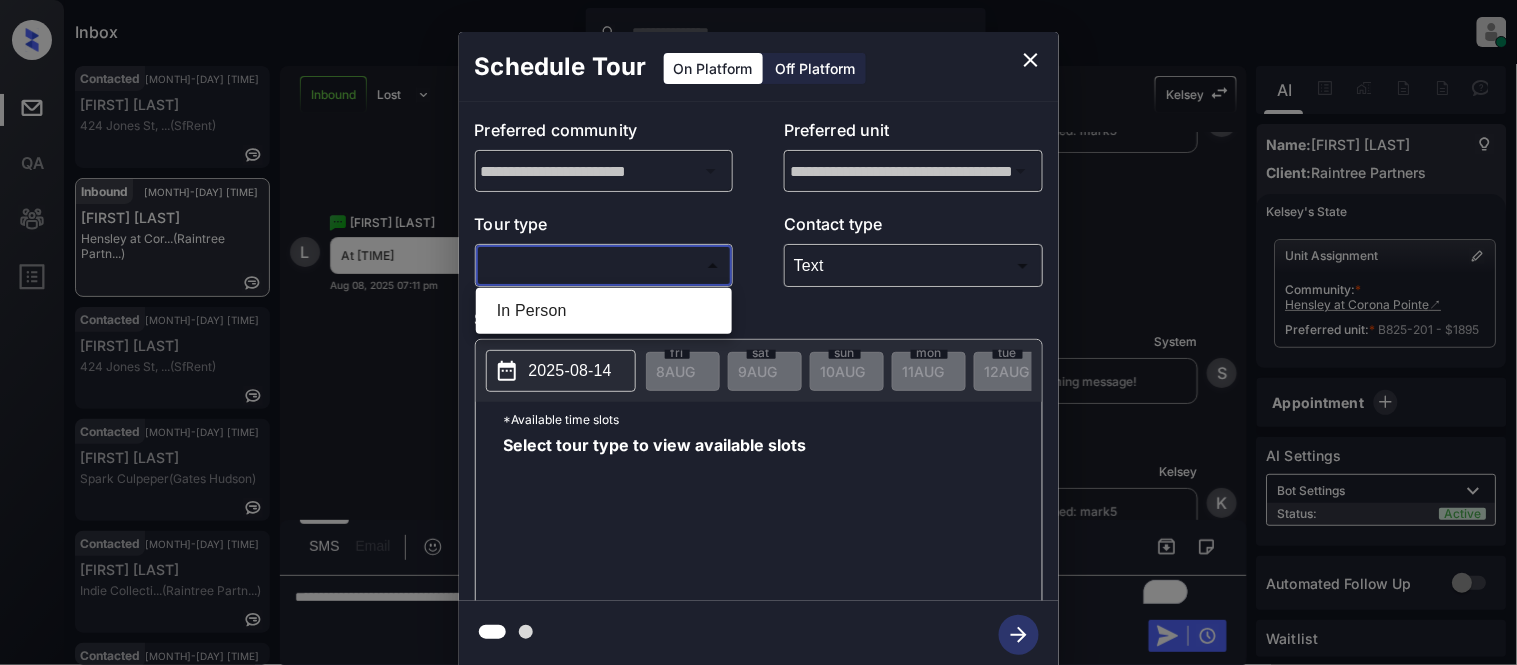 click on "In Person" at bounding box center [604, 311] 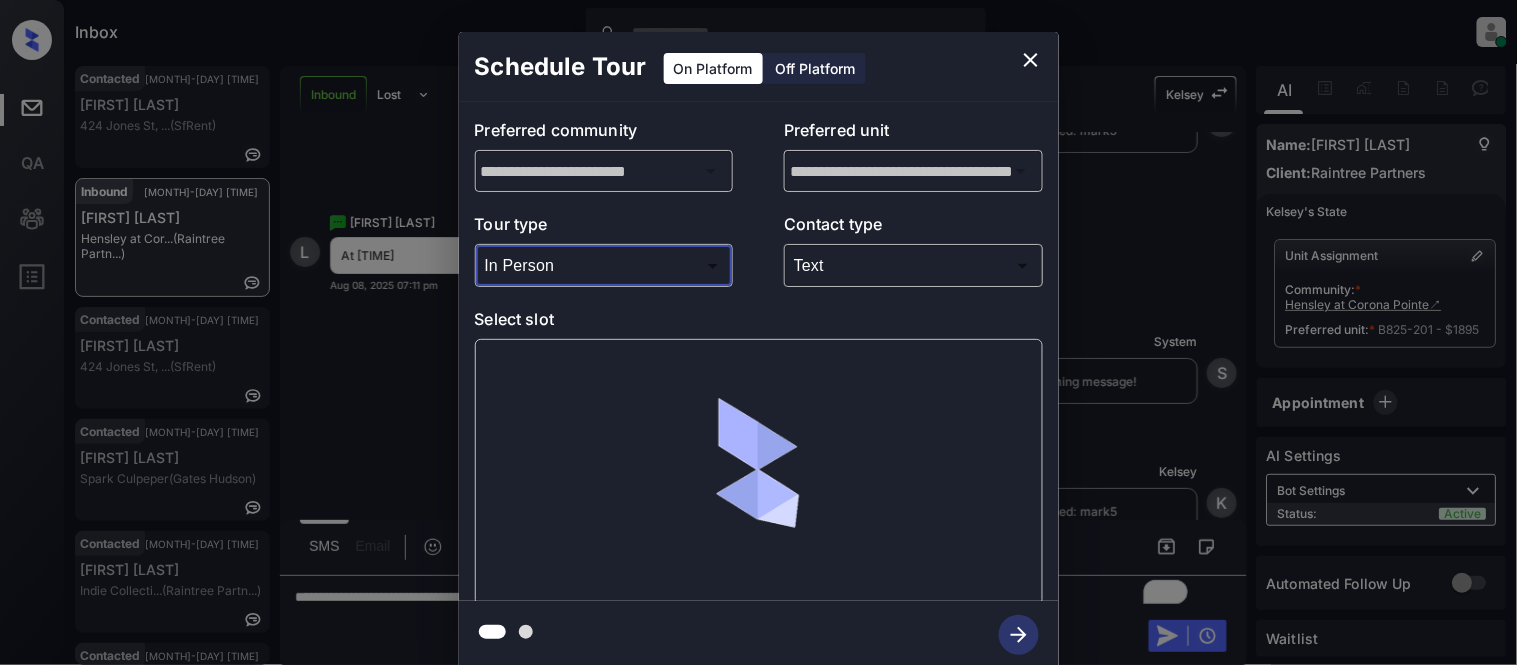 click at bounding box center (759, 472) 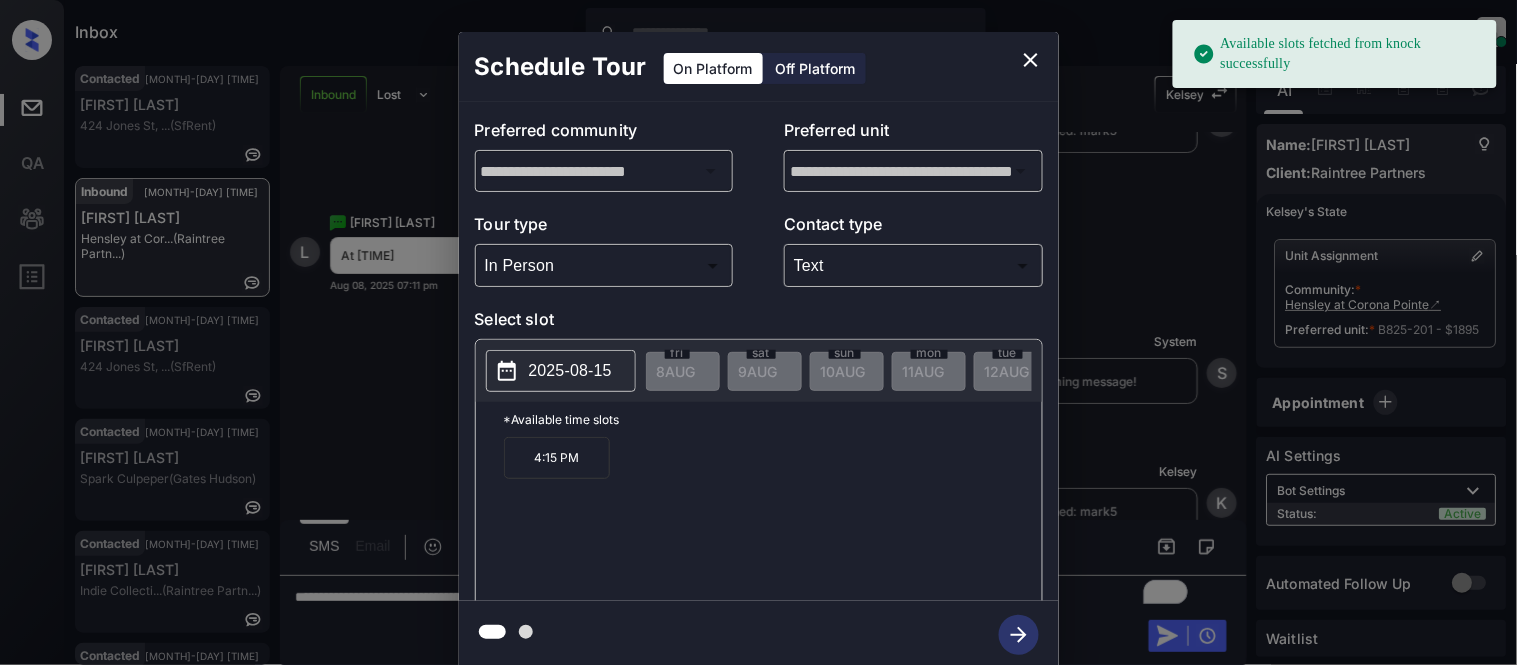 click on "2025-08-15" at bounding box center (570, 371) 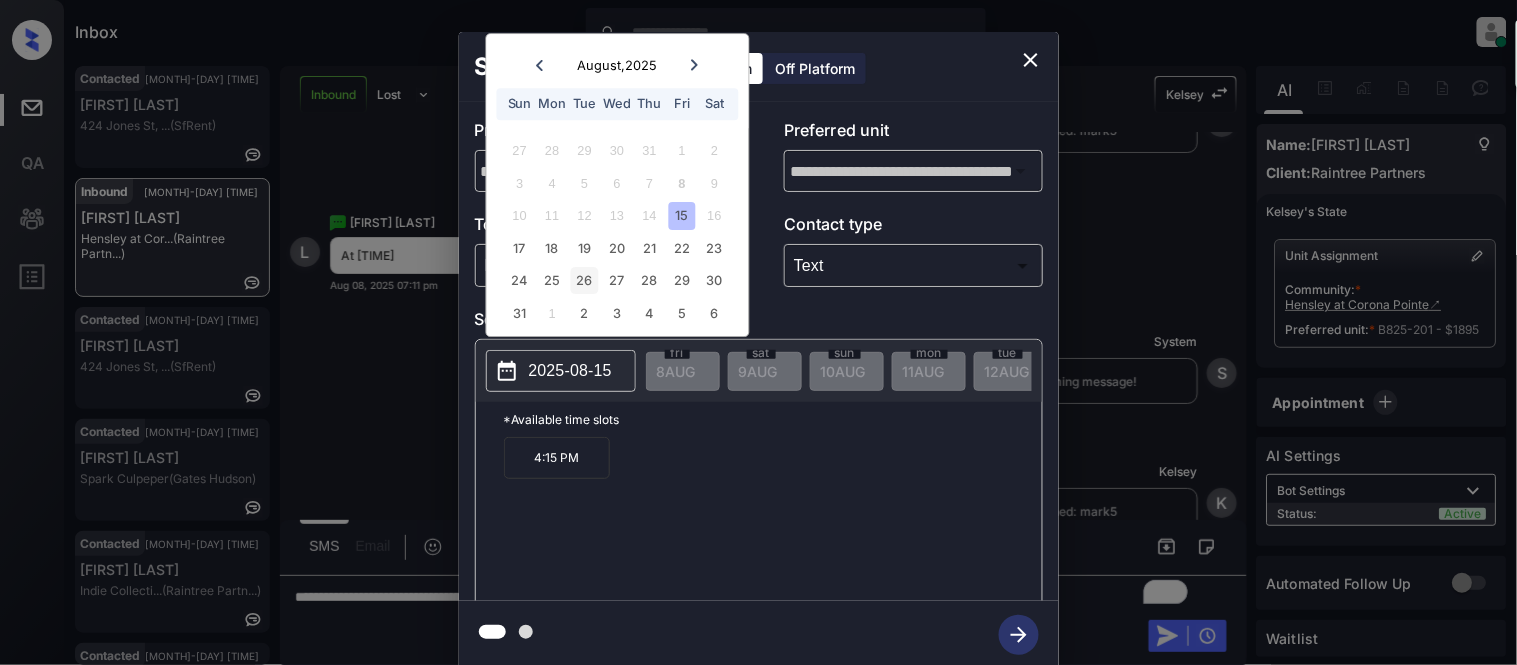 click on "26" at bounding box center [584, 281] 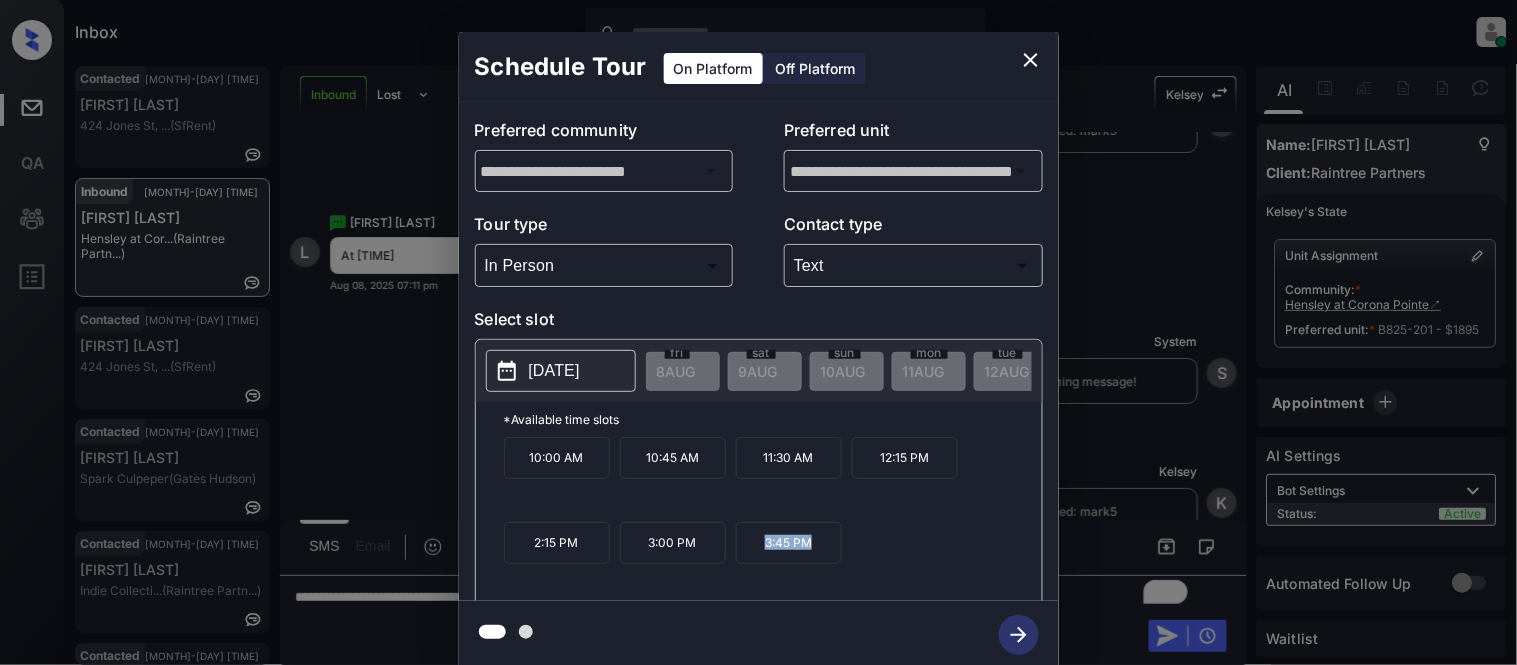 drag, startPoint x: 753, startPoint y: 572, endPoint x: 835, endPoint y: 572, distance: 82 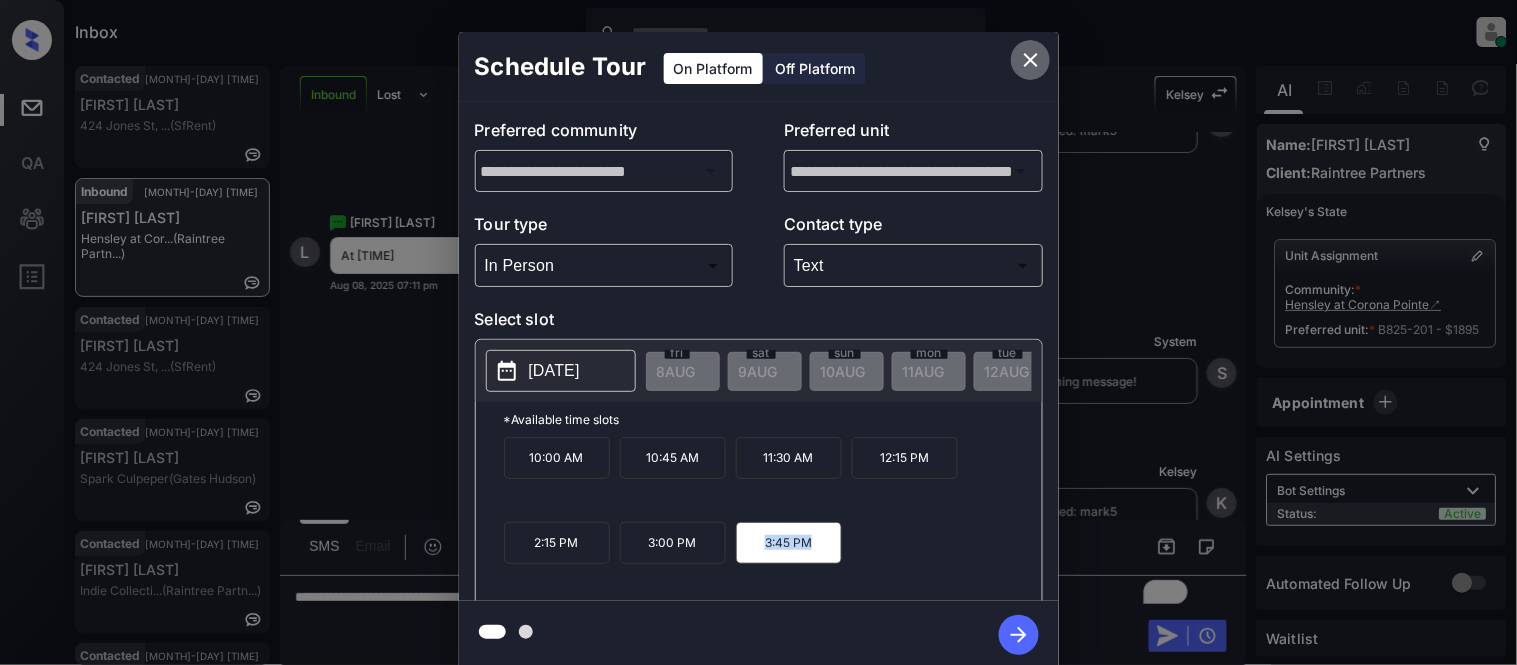 click 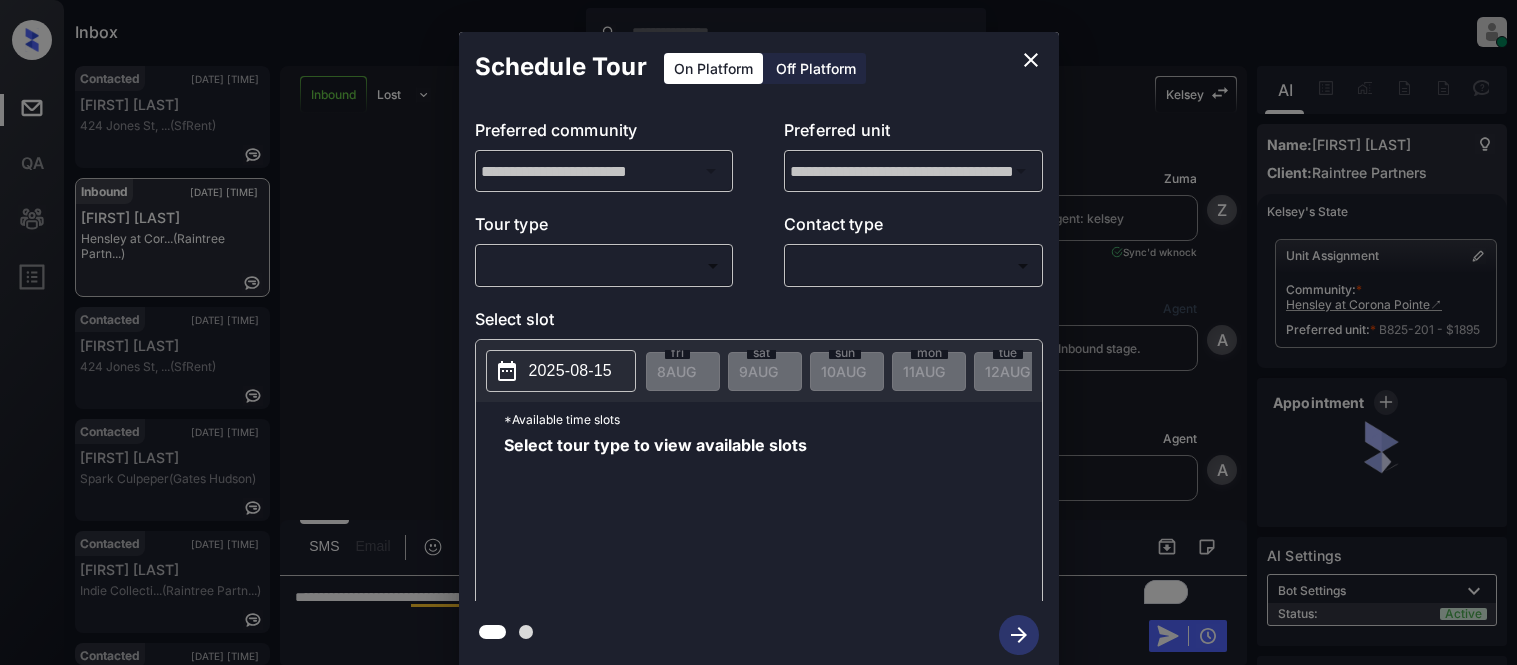 click on "​ ​" at bounding box center (604, 265) 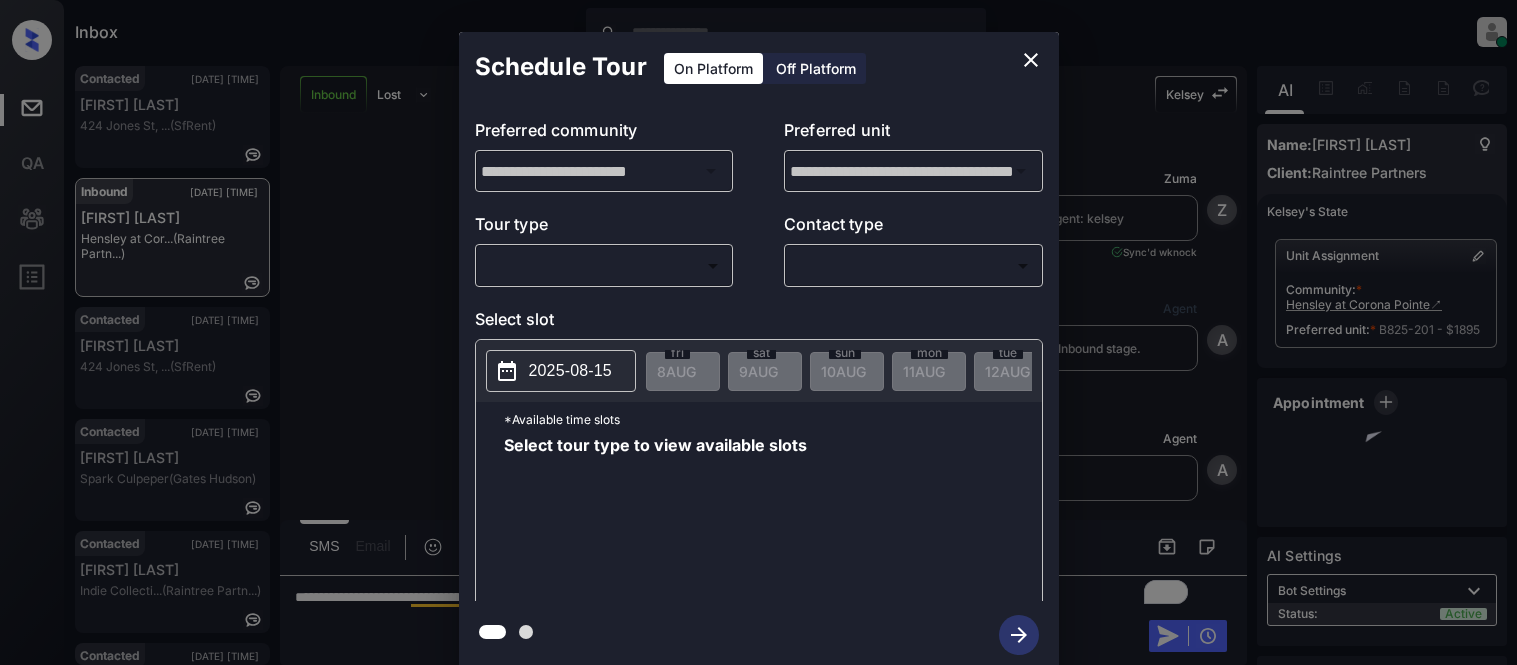 click on "Inbox Kristina Cataag Online Set yourself   offline Set yourself   on break Profile Switch to  light  mode Sign out Contacted Aug-08 07:09 pm   Robert McCabe 424 Jones St, ...  (SfRent) Inbound Aug-08 07:11 pm   Leslie Oregel Hensley at Cor...  (Raintree Partn...) Contacted Aug-08 07:12 pm   Kyler Adams 424 Jones St, ...  (SfRent) Contacted Aug-08 07:14 pm   Katie Ramey Spark Culpeper  (Gates Hudson) Contacted Aug-08 07:16 pm   Mia Cruz Indie Collecti...  (Raintree Partn...) Contacted Aug-08 07:19 pm   Sergio Rios Cascata Apartm...  (Case and Assoc...) Inbound Lost Lead Sentiment: Angry Upon sliding the acknowledgement:  Lead will move to lost stage. * ​ SMS and call option will be set to opt out. AFM will be turned off for the lead. Kelsey New Message Zuma Lead transferred to leasing agent: kelsey Aug 07, 2025 06:16 pm  Sync'd w  knock Z New Message Agent Lead created via webhook in Inbound stage. Aug 07, 2025 06:16 pm A New Message Agent AFM Request sent to Kelsey. Aug 07, 2025 06:16 pm A New Message A K" at bounding box center [758, 332] 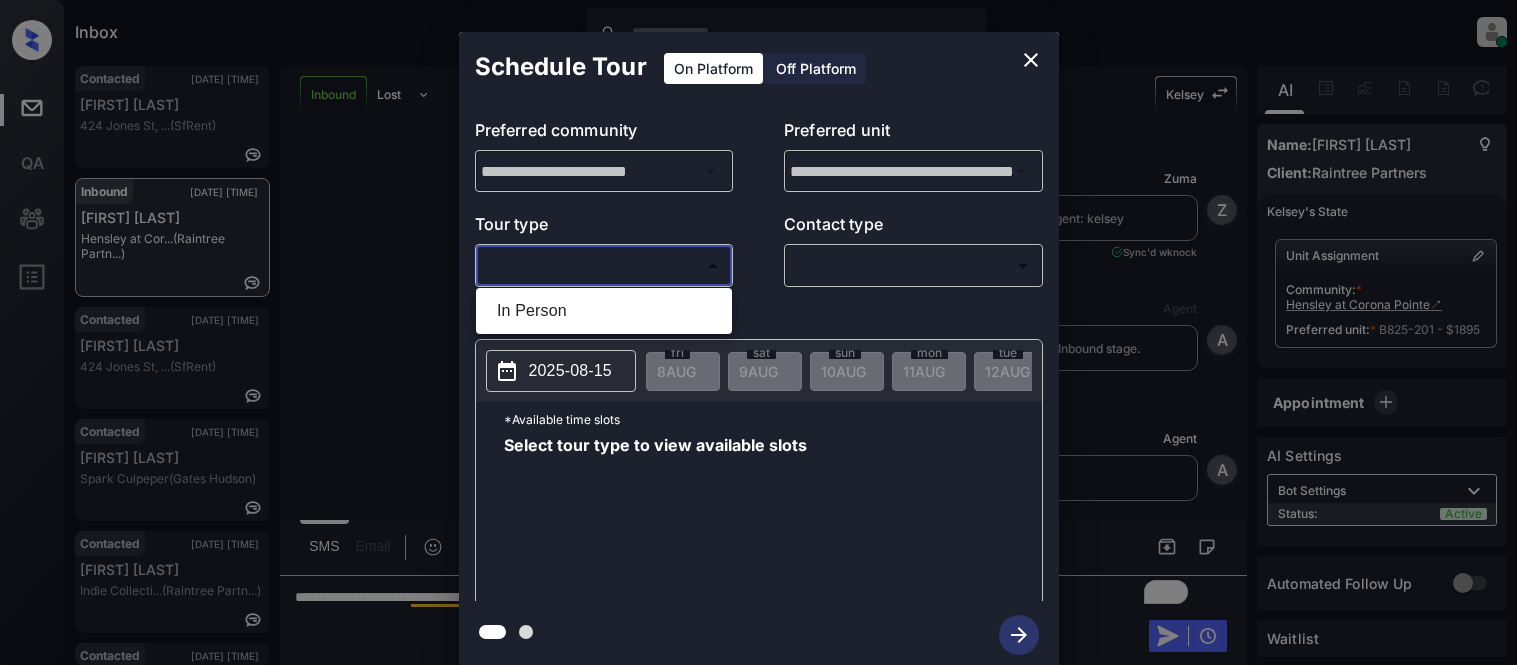 scroll, scrollTop: 0, scrollLeft: 0, axis: both 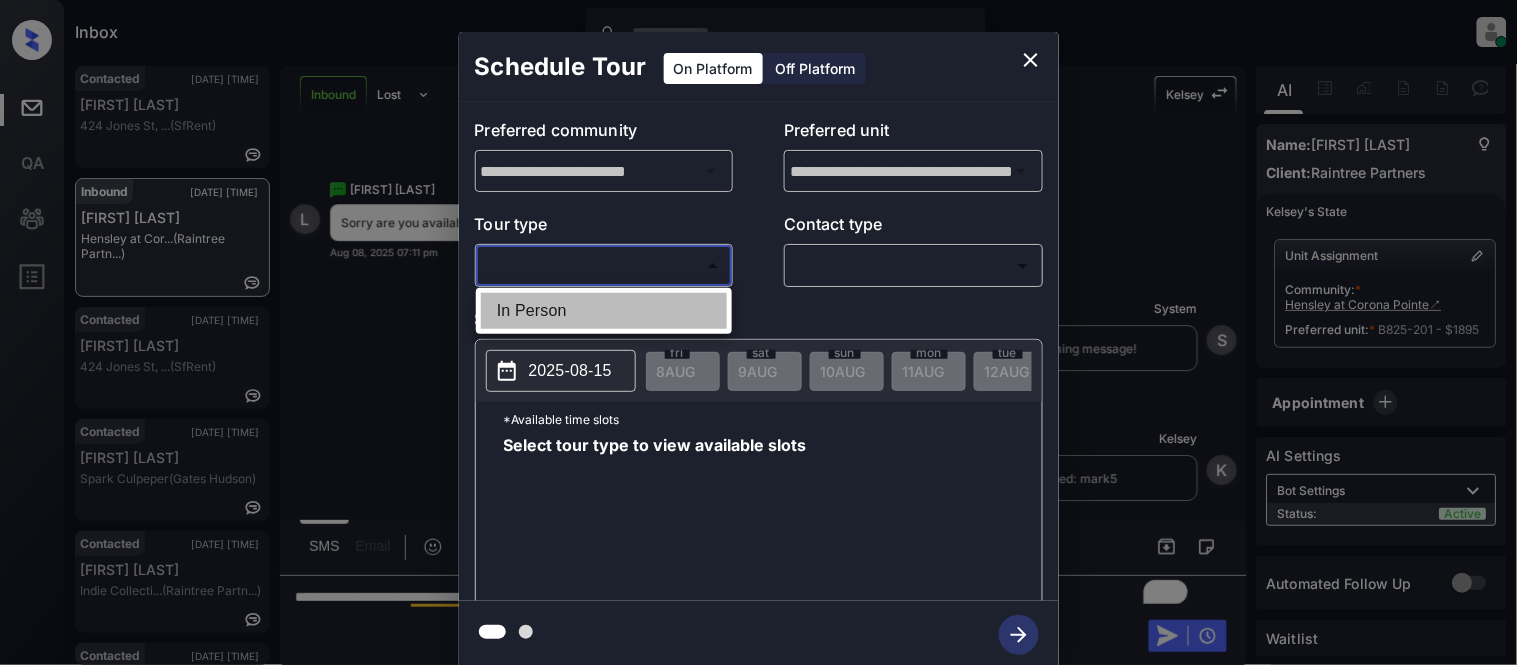 click on "In Person" at bounding box center [604, 311] 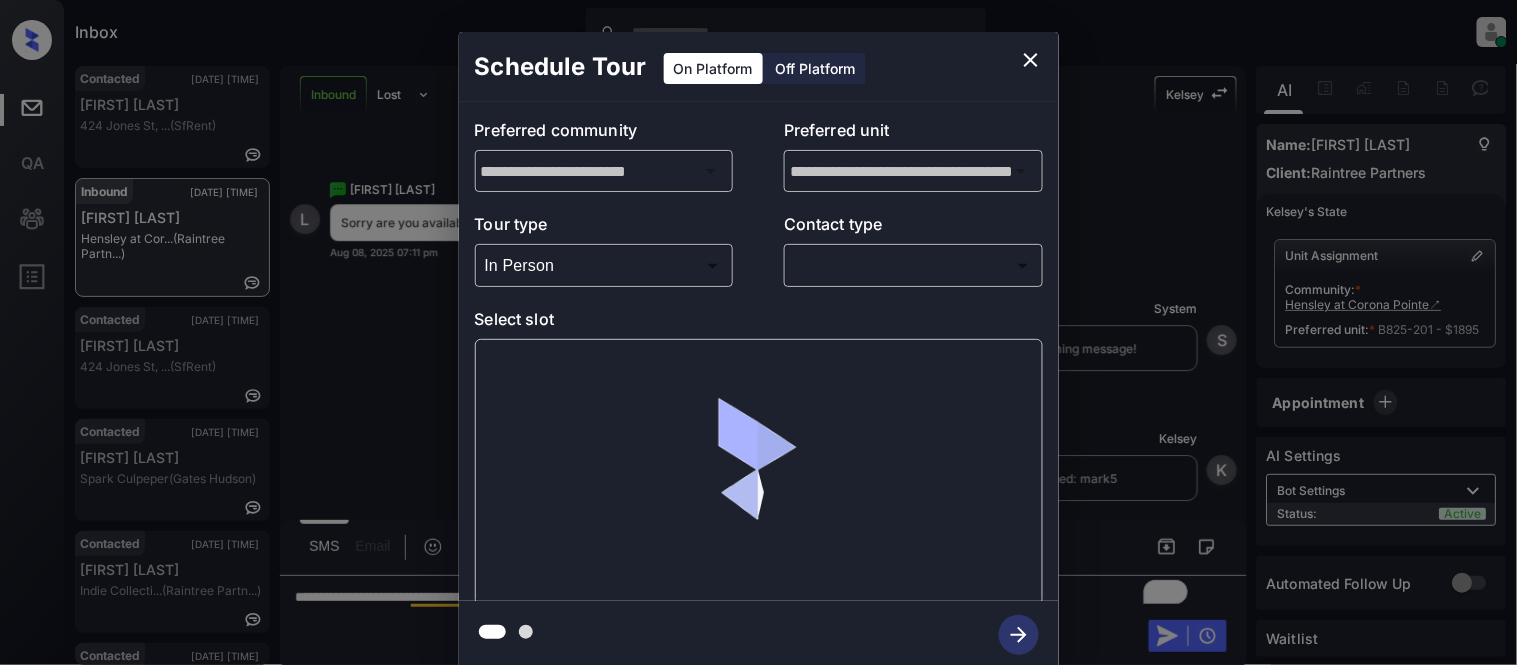 click on "​ ​" at bounding box center [913, 265] 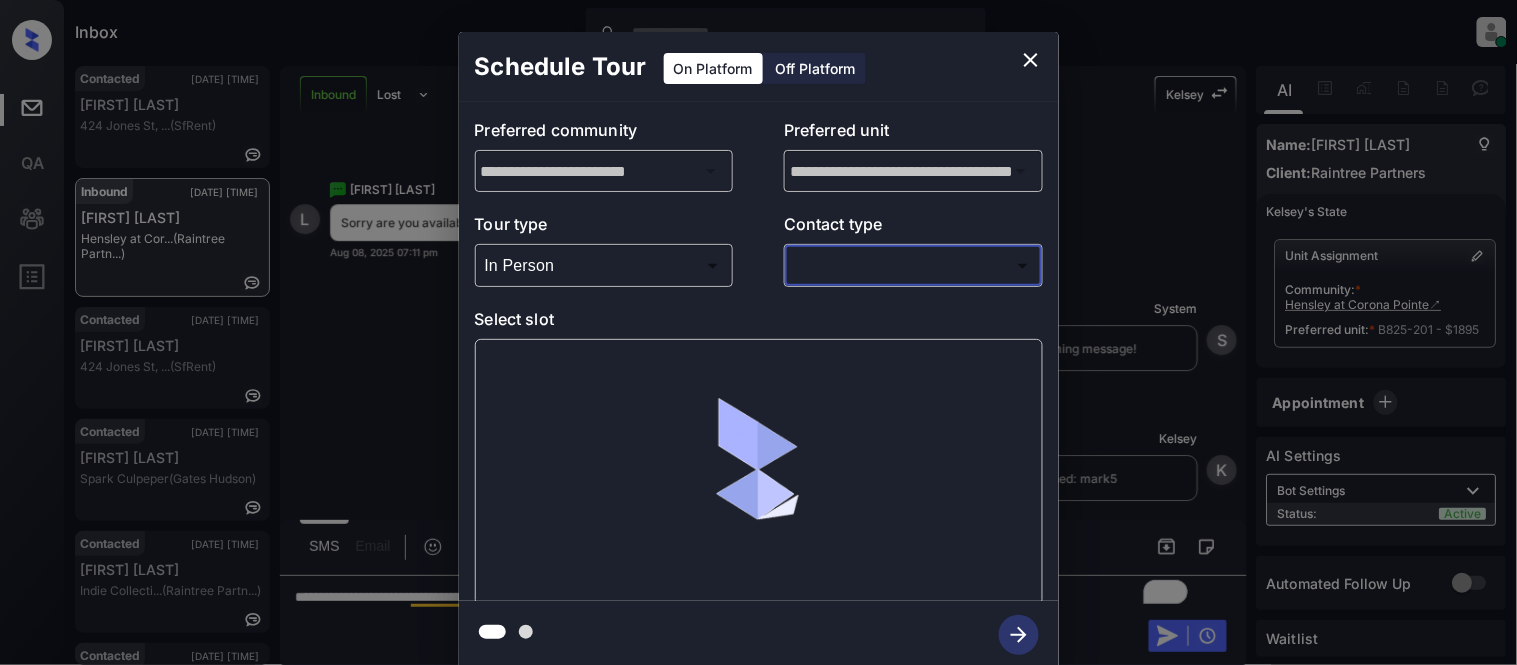 click on "Inbox Kristina Cataag Online Set yourself   offline Set yourself   on break Profile Switch to  light  mode Sign out Contacted Aug-08 07:09 pm   Robert McCabe 424 Jones St, ...  (SfRent) Inbound Aug-08 07:11 pm   Leslie Oregel Hensley at Cor...  (Raintree Partn...) Contacted Aug-08 07:12 pm   Kyler Adams 424 Jones St, ...  (SfRent) Contacted Aug-08 07:14 pm   Katie Ramey Spark Culpeper  (Gates Hudson) Contacted Aug-08 07:16 pm   Mia Cruz Indie Collecti...  (Raintree Partn...) Contacted Aug-08 07:19 pm   Sergio Rios Cascata Apartm...  (Case and Assoc...) Inbound Lost Lead Sentiment: Angry Upon sliding the acknowledgement:  Lead will move to lost stage. * ​ SMS and call option will be set to opt out. AFM will be turned off for the lead. Kelsey New Message Zuma Lead transferred to leasing agent: kelsey Aug 07, 2025 06:16 pm  Sync'd w  knock Z New Message Agent Lead created via webhook in Inbound stage. Aug 07, 2025 06:16 pm A New Message Agent AFM Request sent to Kelsey. Aug 07, 2025 06:16 pm A New Message A K" at bounding box center [758, 332] 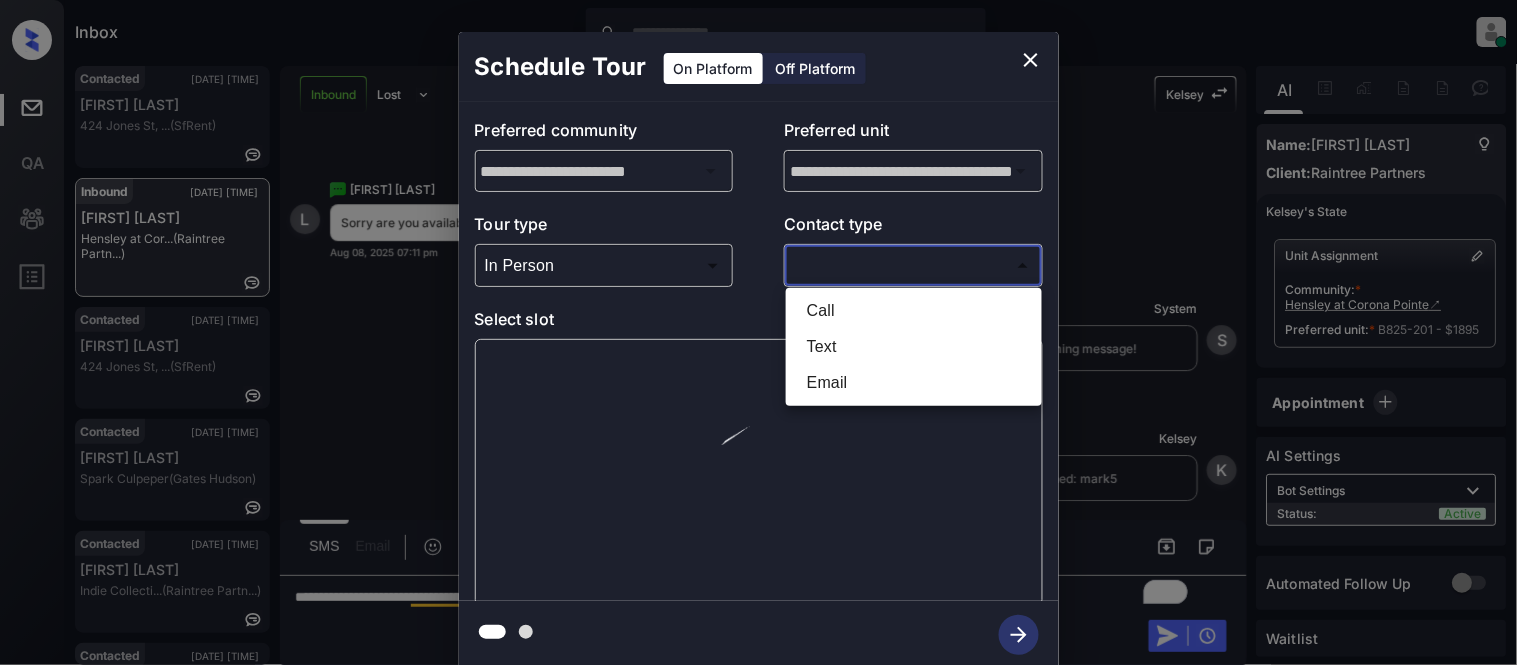click on "Text" at bounding box center [914, 347] 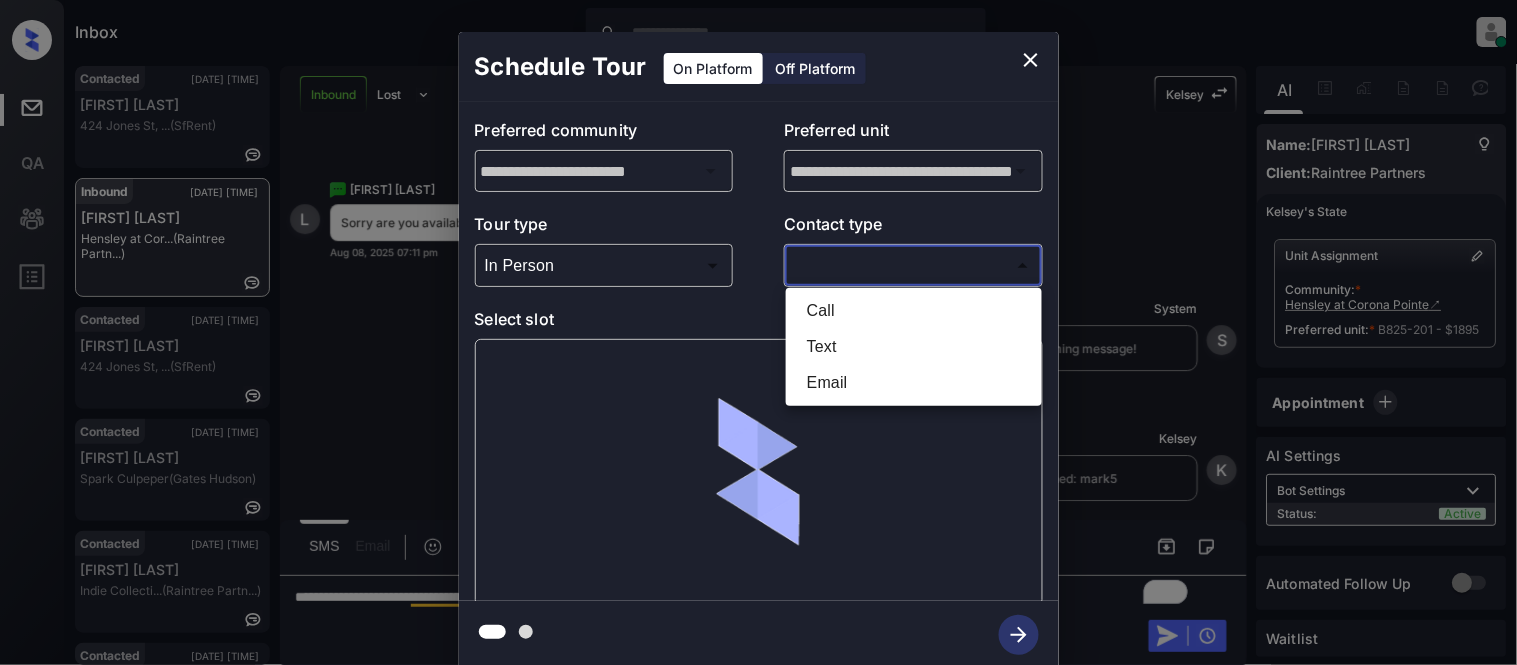 type on "****" 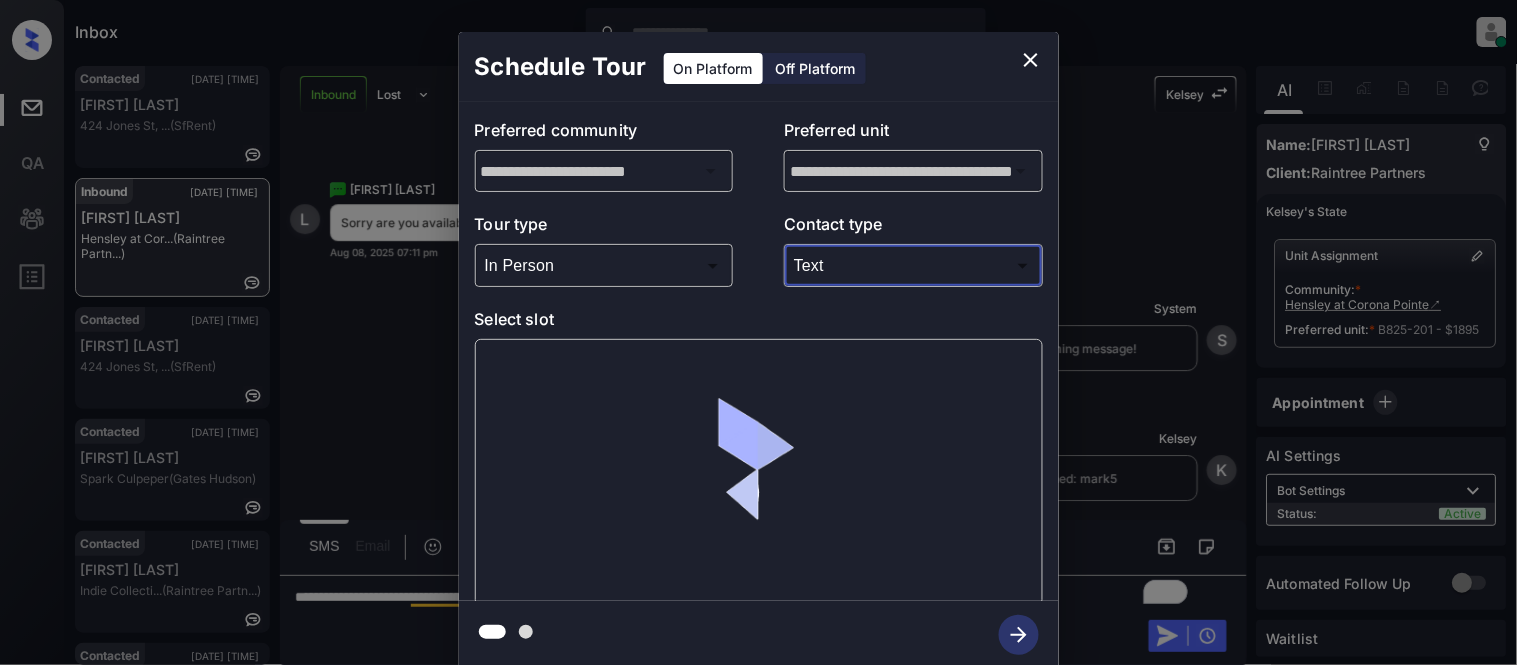 click at bounding box center (759, 472) 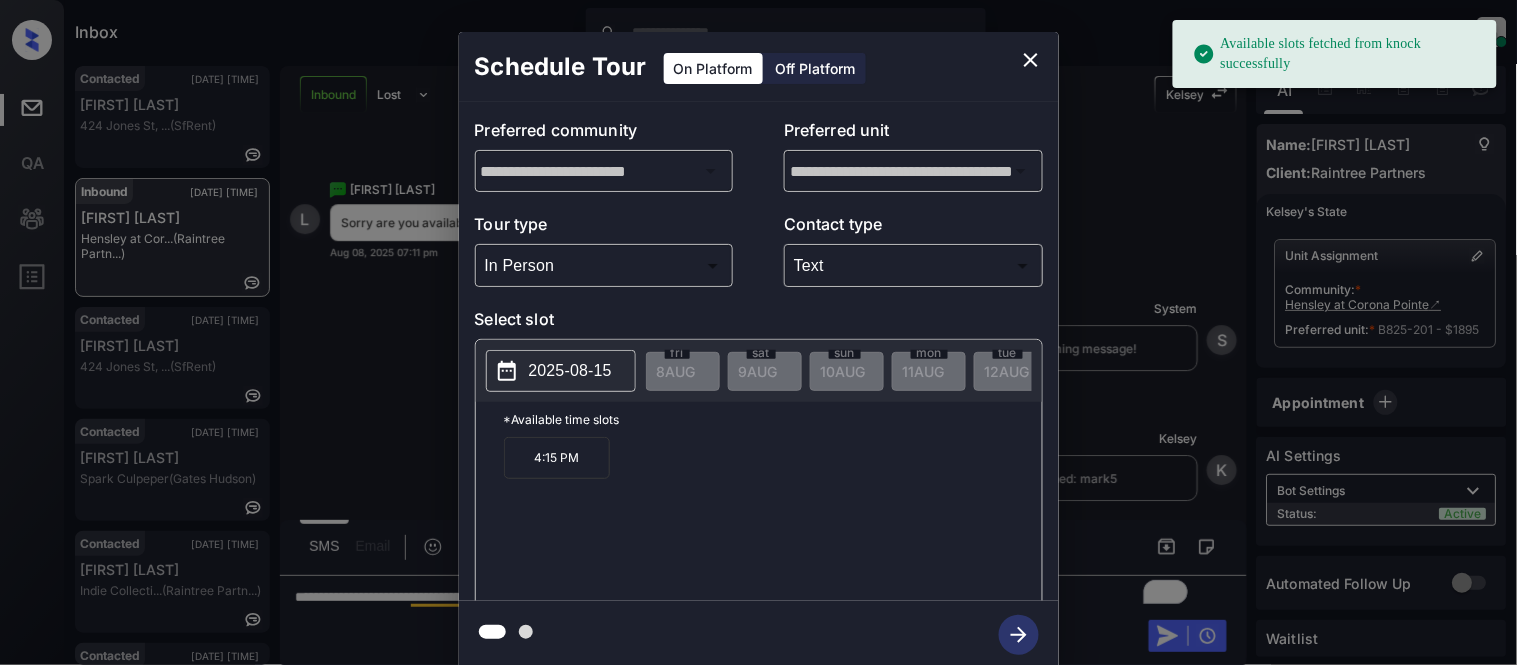 click on "2025-08-15" at bounding box center [570, 371] 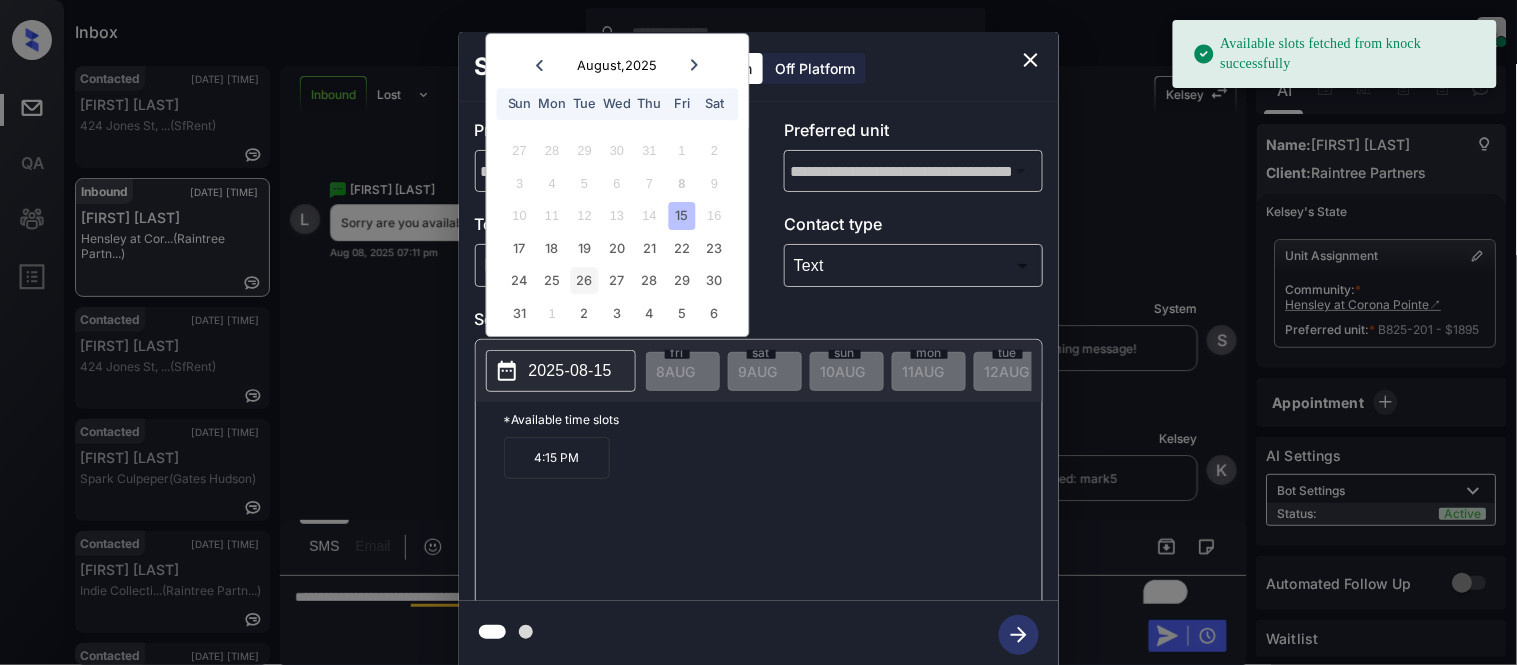 click on "26" at bounding box center [584, 281] 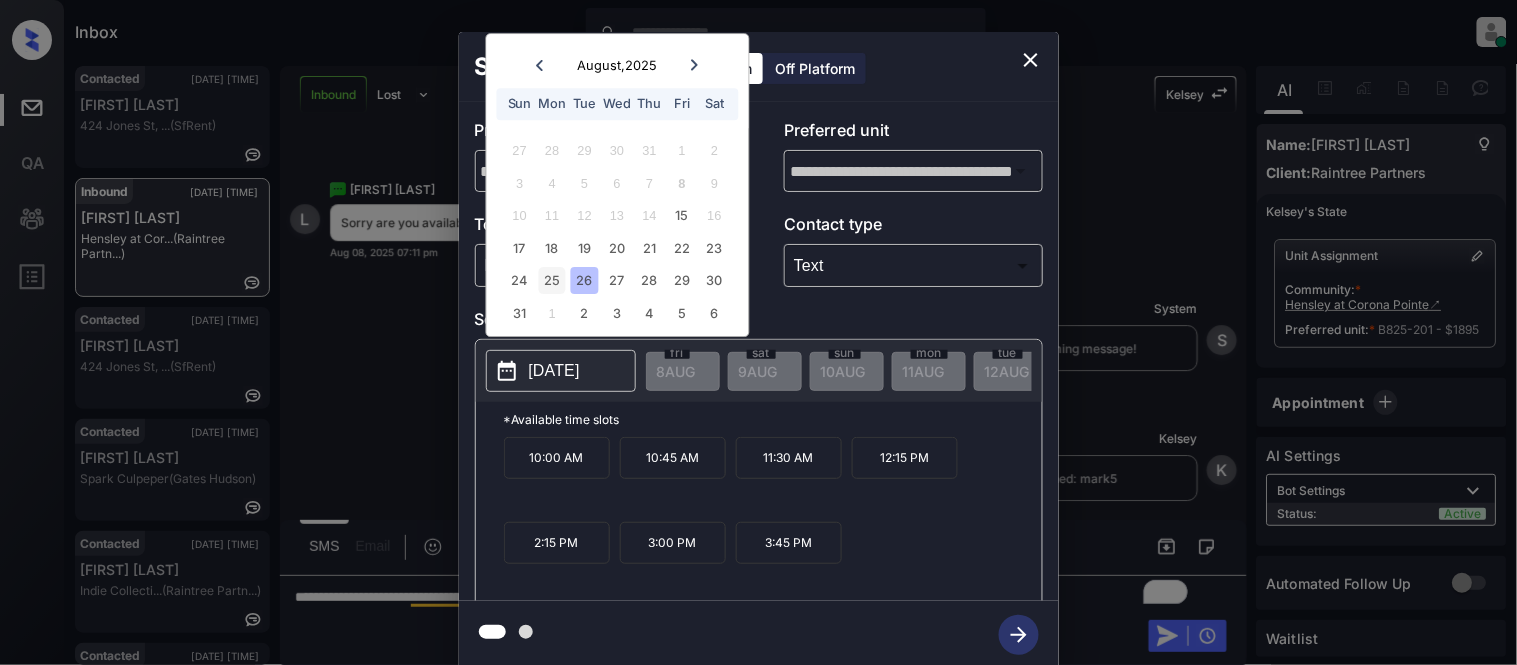 click on "25" at bounding box center [552, 281] 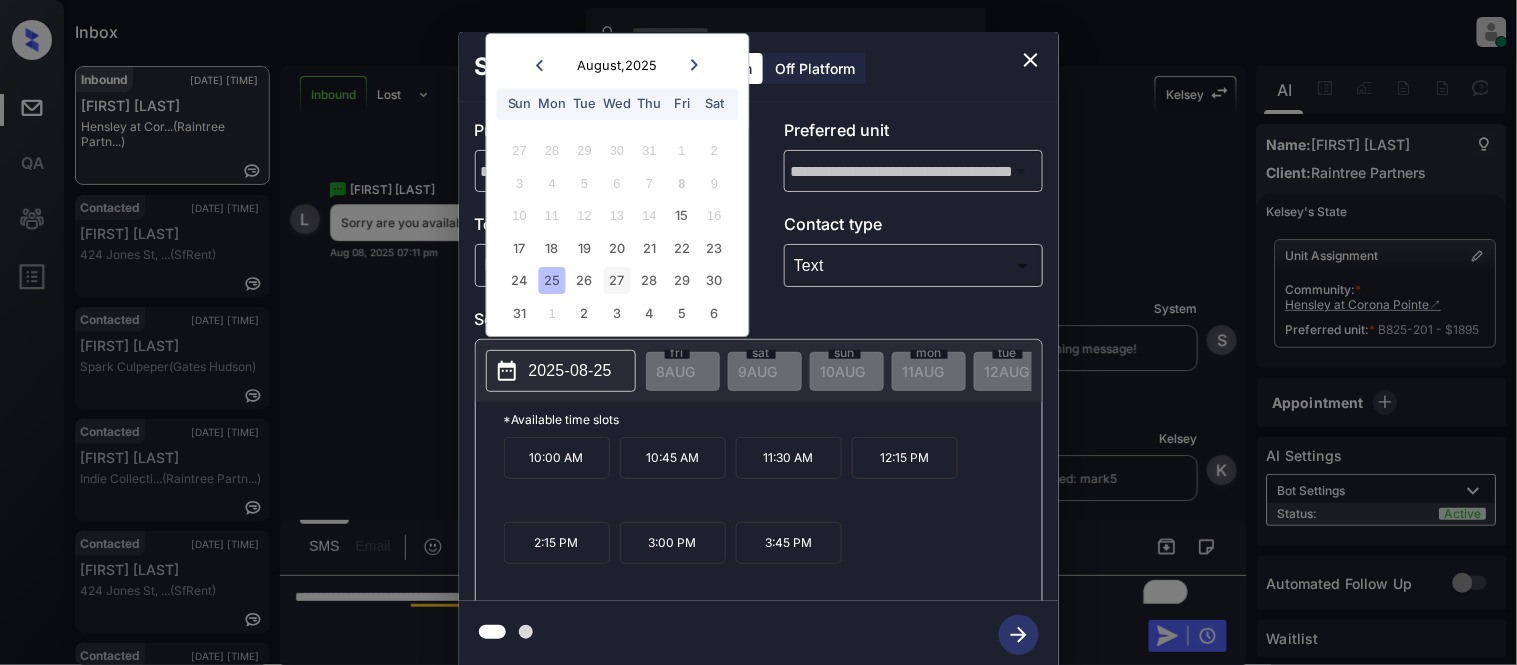 click on "27" at bounding box center [617, 281] 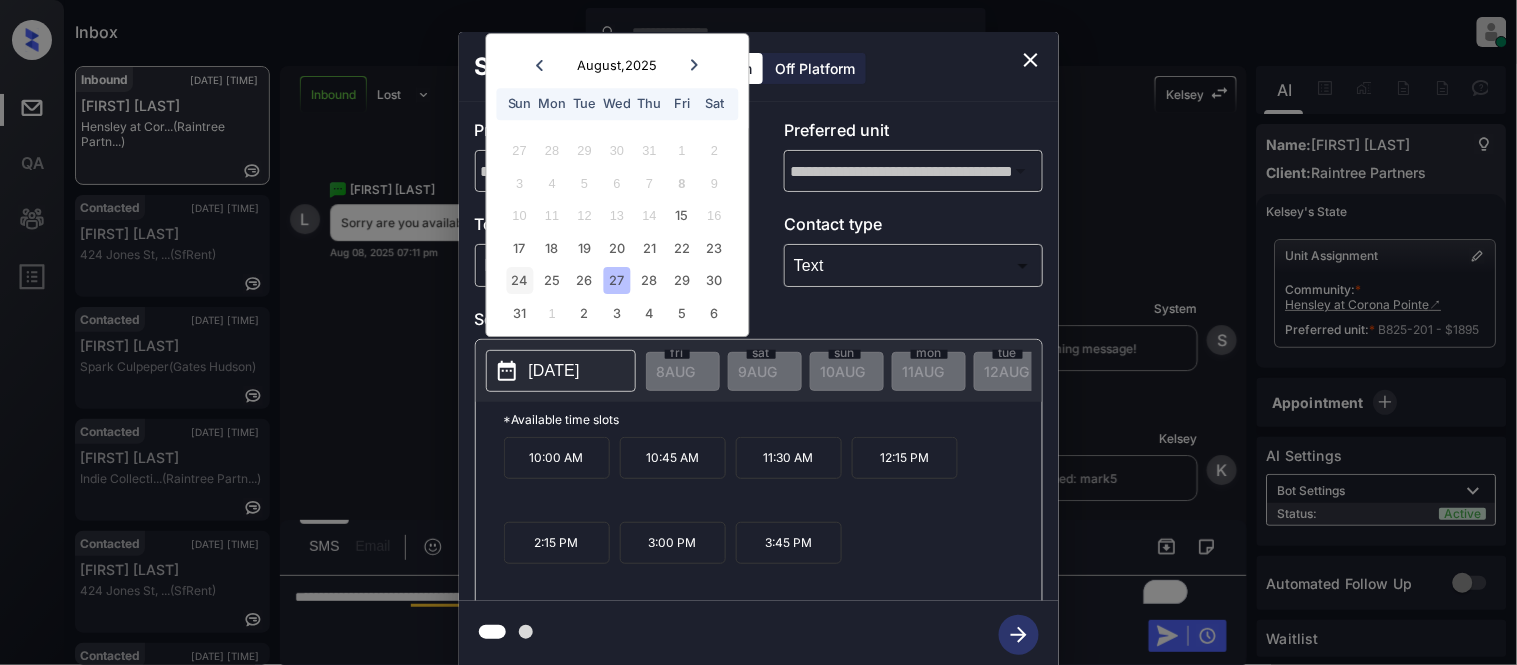click on "24" at bounding box center (519, 281) 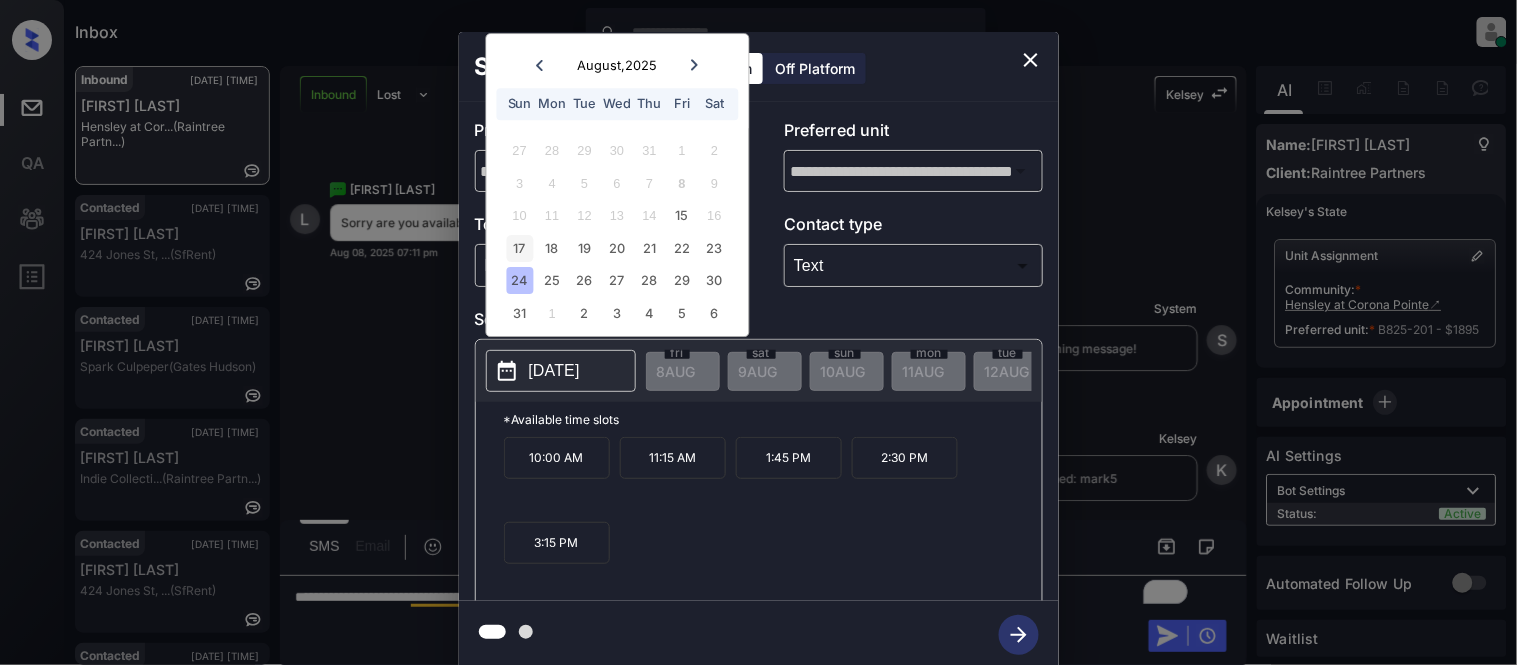 click on "17" at bounding box center [519, 248] 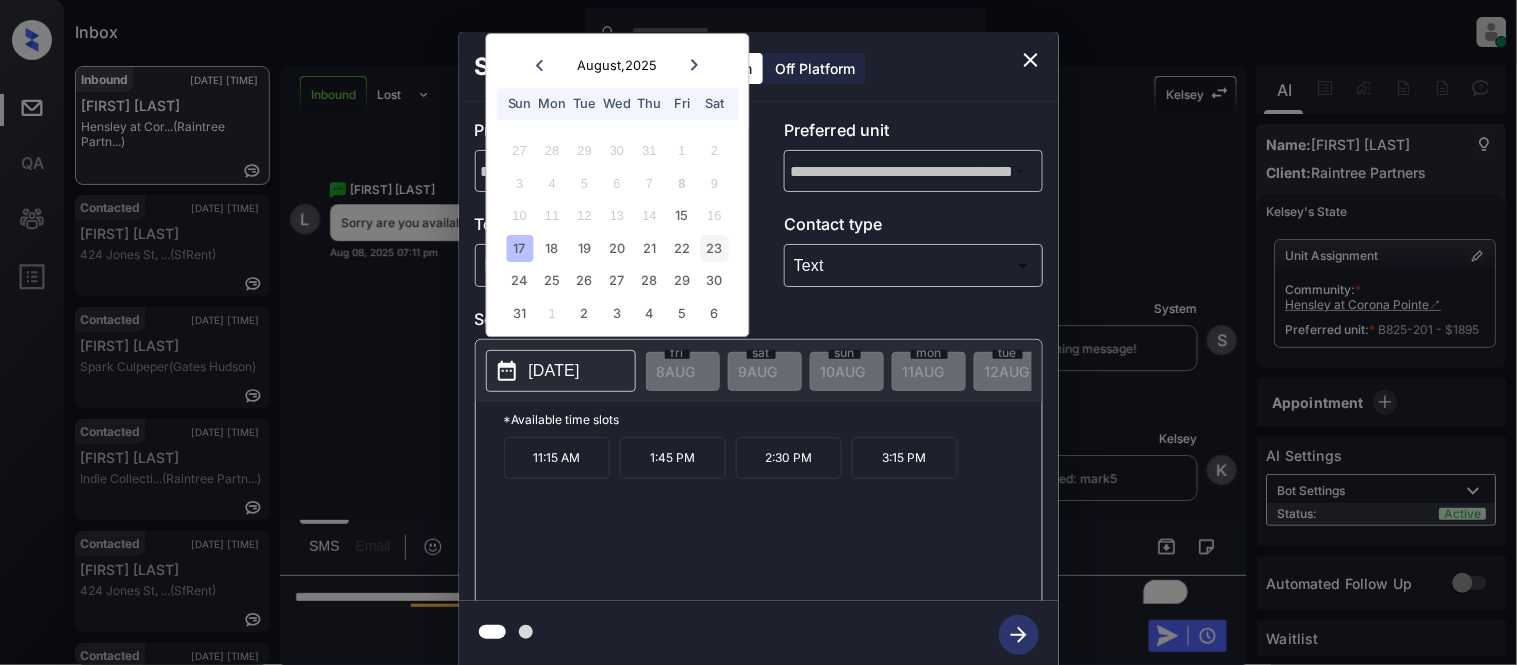 click on "23" at bounding box center (714, 248) 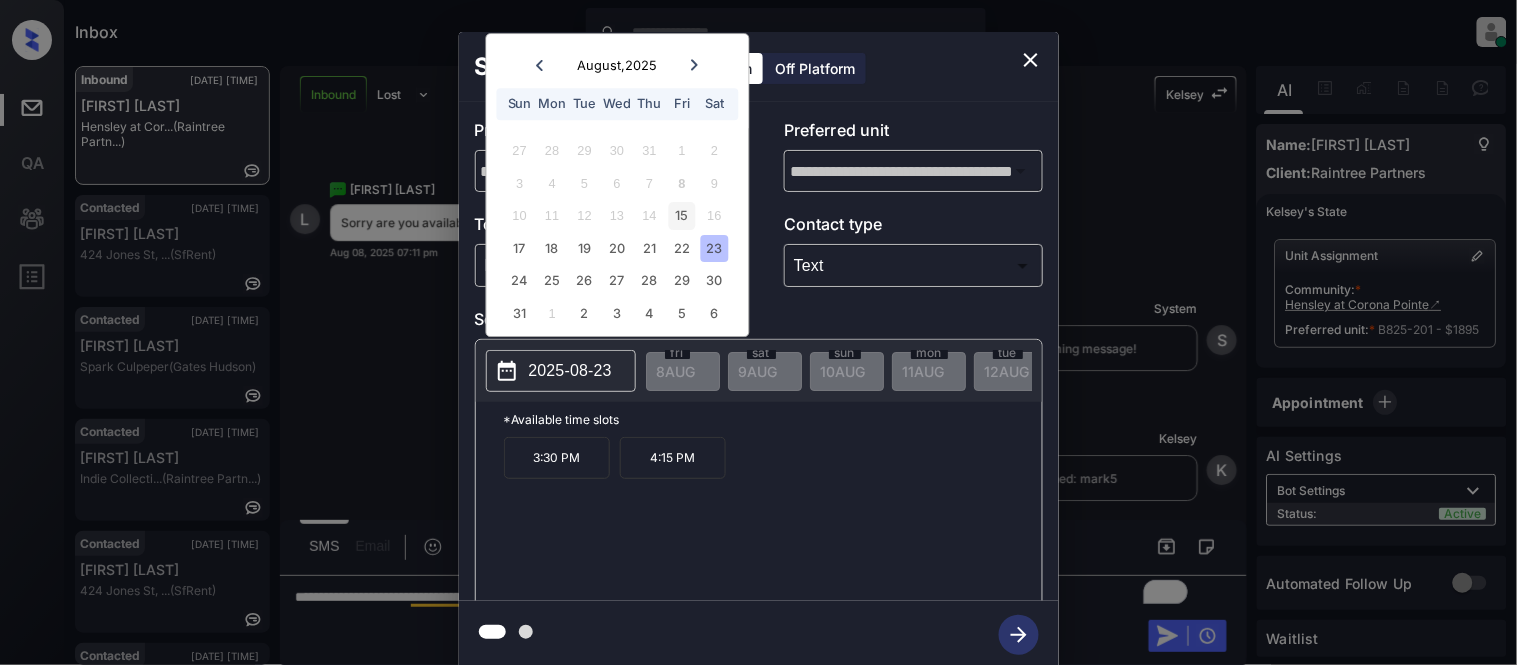 click on "15" at bounding box center [682, 216] 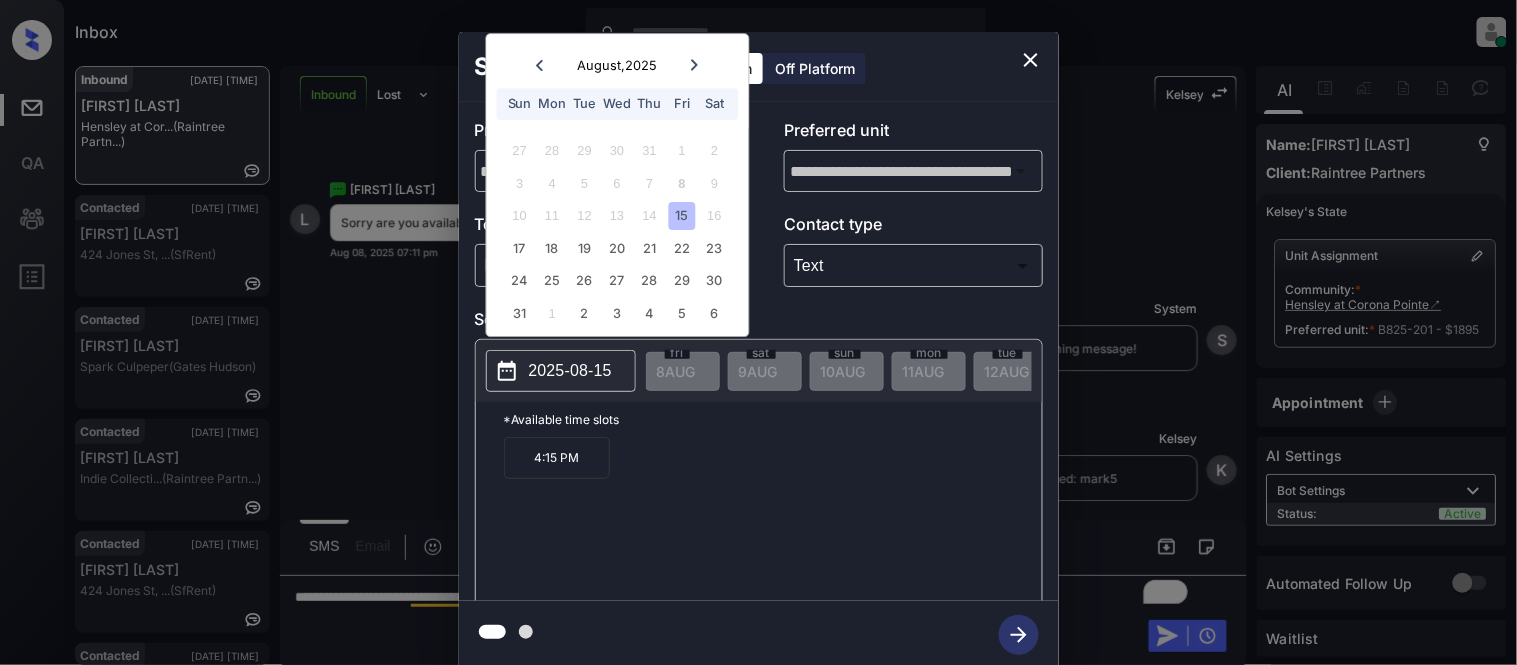 click 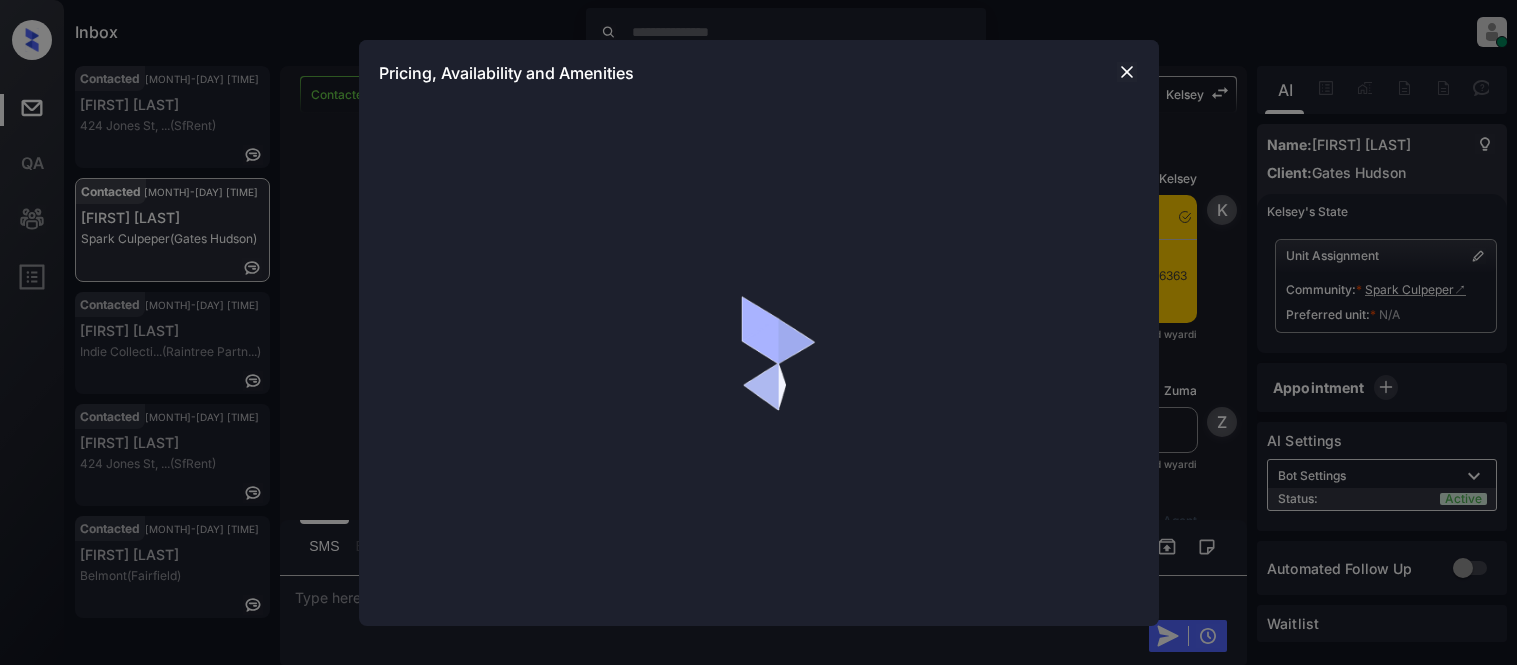 scroll, scrollTop: 0, scrollLeft: 0, axis: both 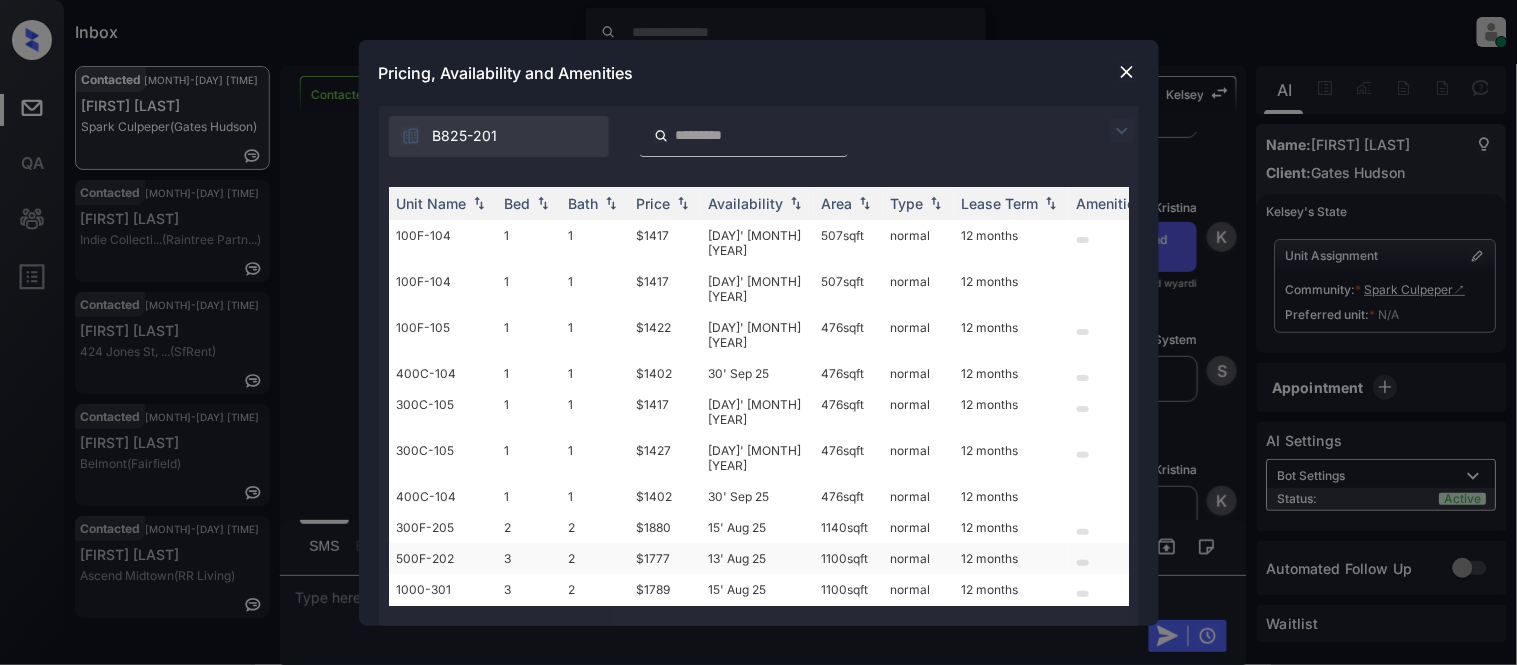 click on "$1777" at bounding box center [665, 558] 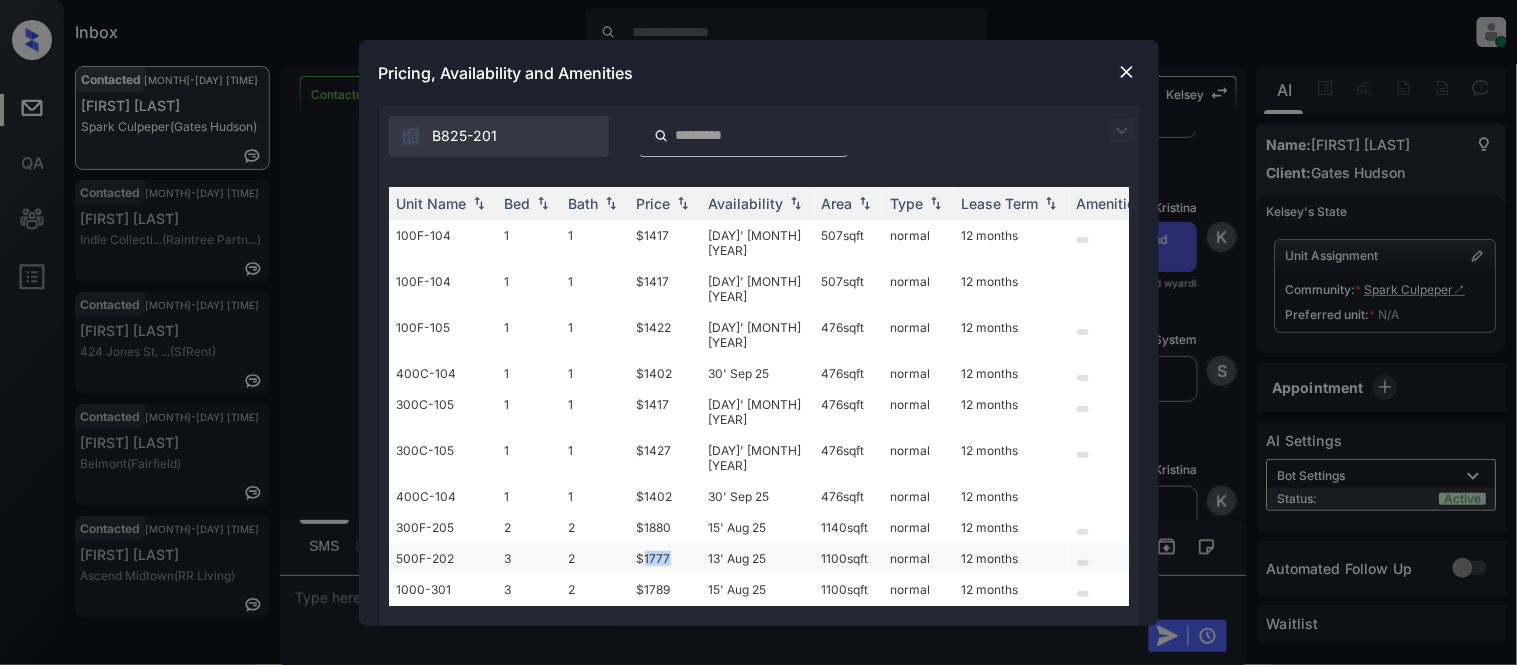 click on "$1777" at bounding box center [665, 558] 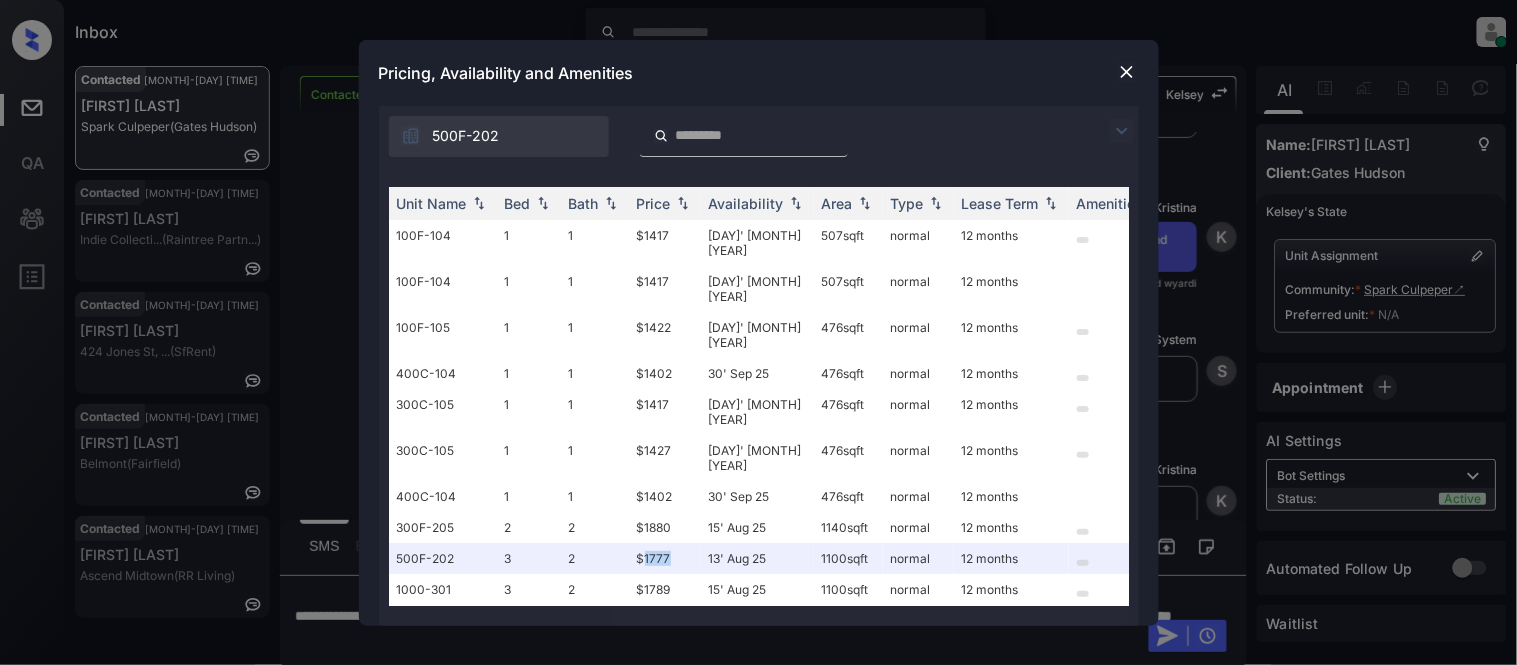 click at bounding box center (1127, 72) 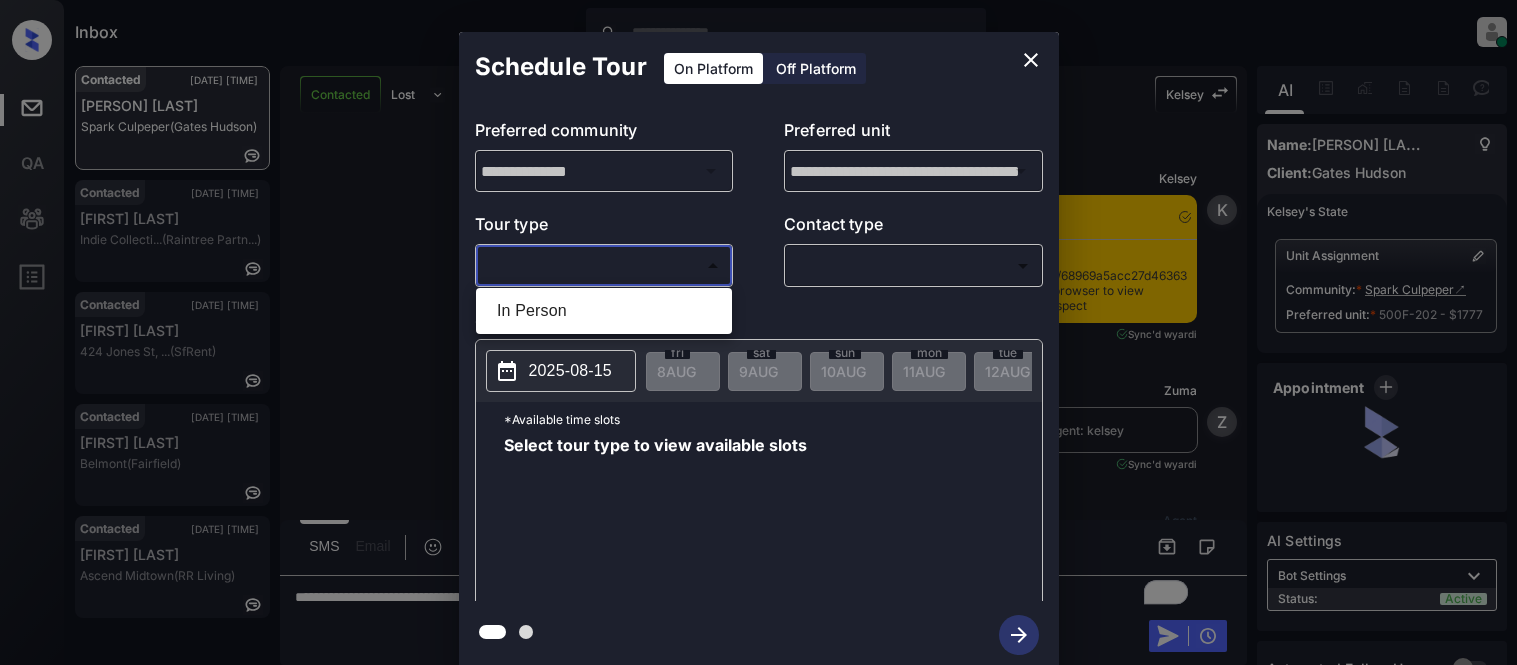 click on "In Person" at bounding box center (604, 311) 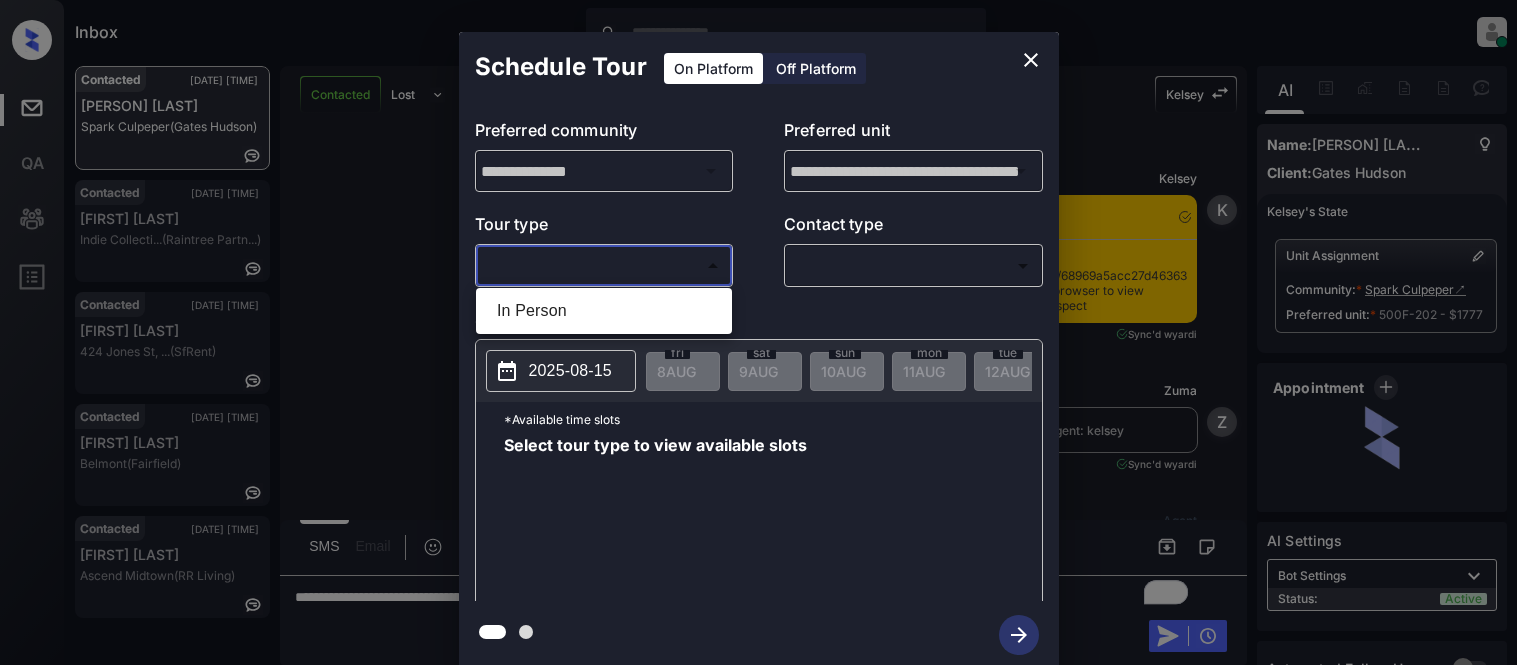 type on "********" 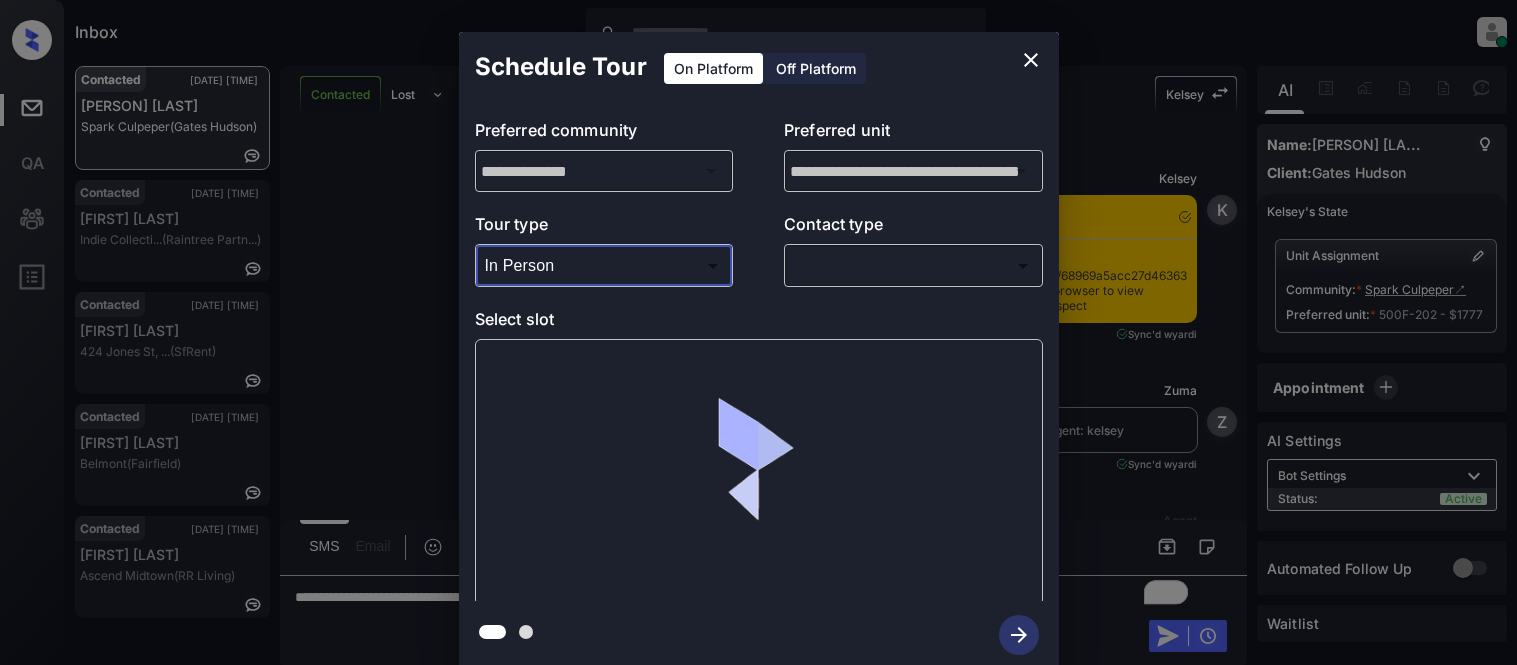 scroll, scrollTop: 0, scrollLeft: 0, axis: both 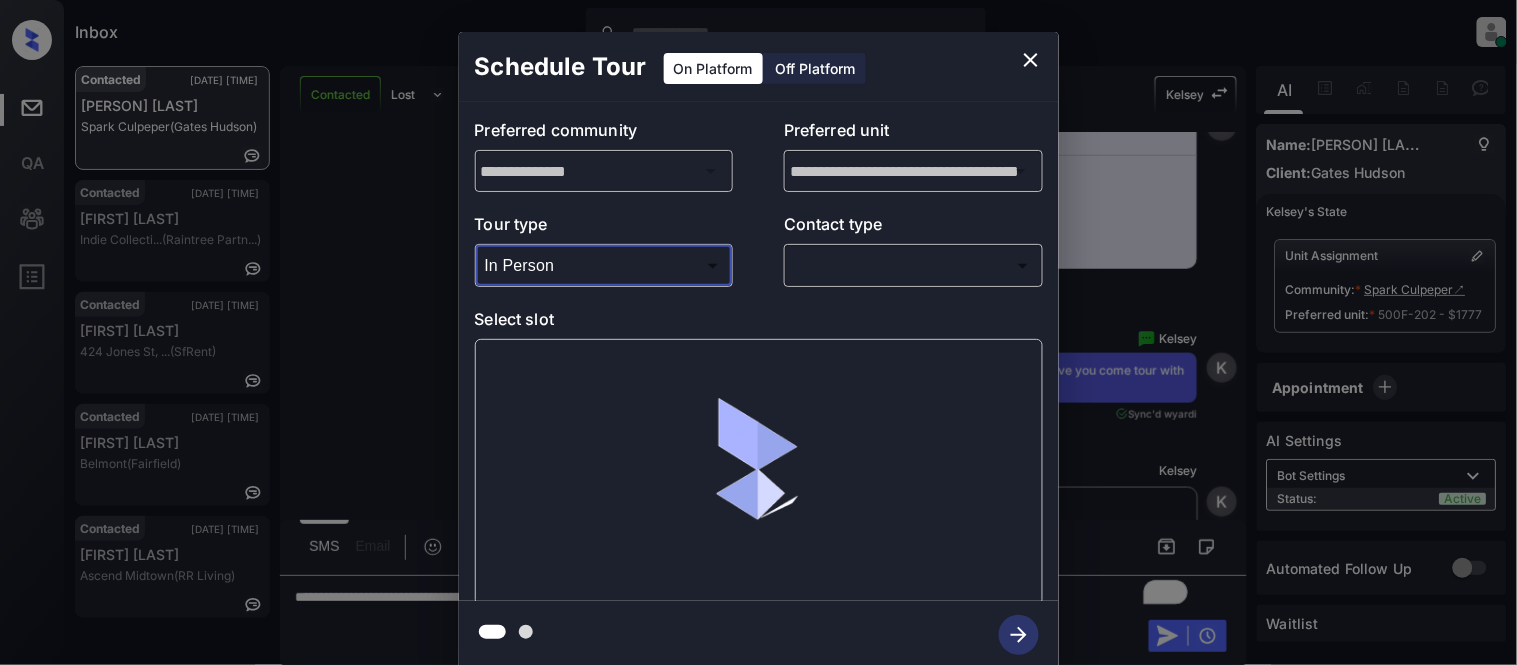 click on "Inbox [NAME] Online Set yourself   offline Set yourself   on break Profile Switch to  light  mode Sign out Contacted [DATE] [TIME]   [NAME] [BRAND]  (Gates Hudson) Contacted [DATE] [TIME]   [NAME] [BRAND]  (Raintree Partn...) Contacted [DATE] [TIME]   [NAME] [NUMBER] [STREET], ...  ([BRAND]) Contacted [DATE] [TIME]   [NAME] [BRAND]  (Fairfield) Contacted [DATE] [TIME]   [NAME] [BRAND]  (RR Living) Contacted Lost Lead Sentiment: Angry Upon sliding the acknowledgement:  Lead will move to lost stage. * ​ SMS and call option will be set to opt out. AFM will be turned off for the lead. [NAME] New Message [NAME] Notes Note: https://conversation.getzuma.com/68969a5acc27d4636396d44c - Paste this link into your browser to view [NAME]’s conversation with the prospect [DATE] [TIME]  Sync'd w  yardi [NAME] New Message Zuma Lead transferred to leasing agent: [NAME] [DATE] [TIME]  Sync'd w  yardi [NAME] New Message Agent [DATE] [TIME] A Agent" at bounding box center (758, 332) 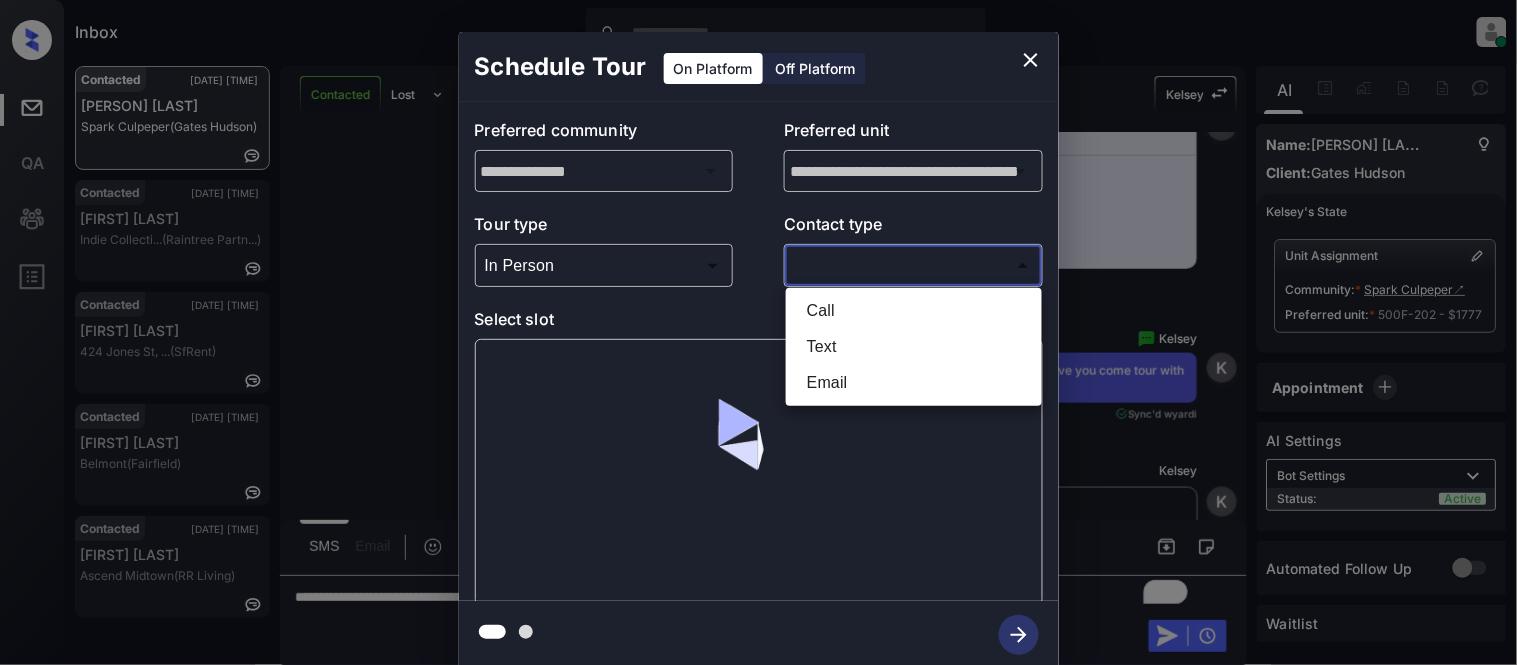 click on "Call" at bounding box center (914, 311) 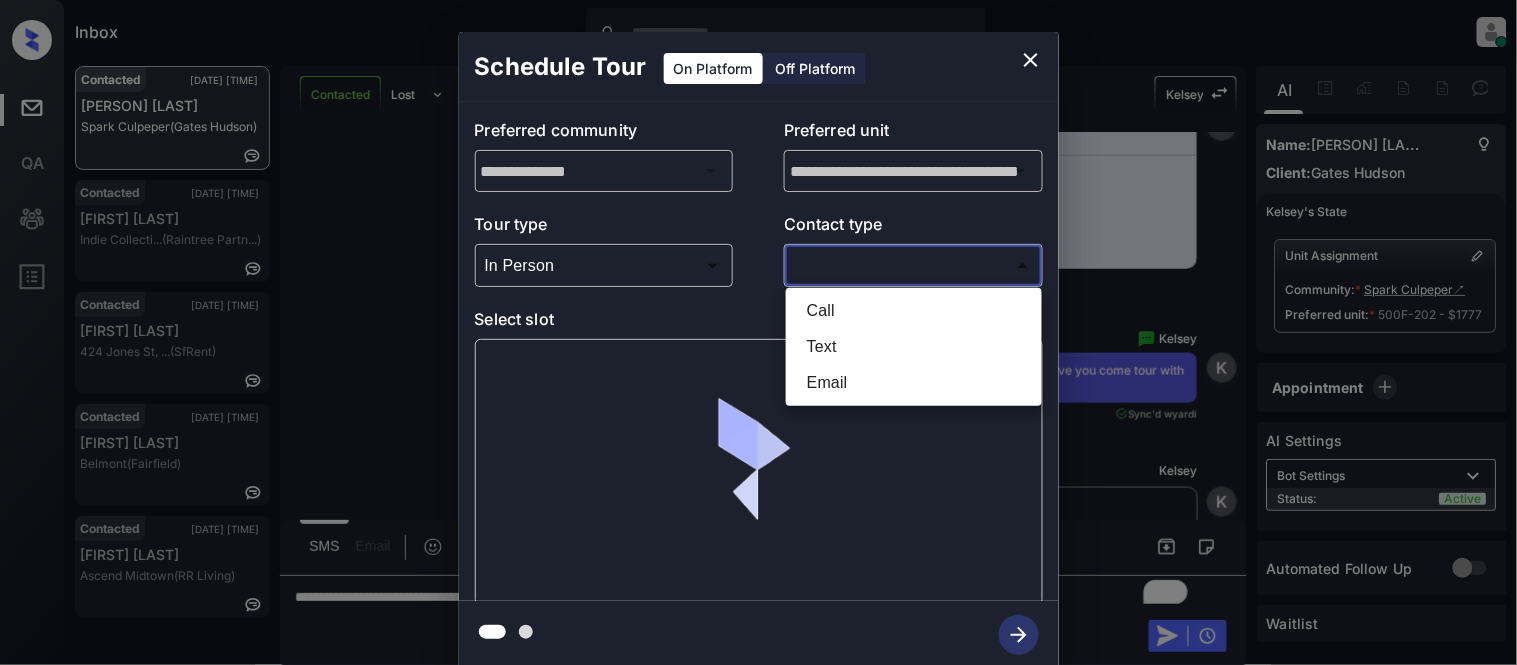 type on "****" 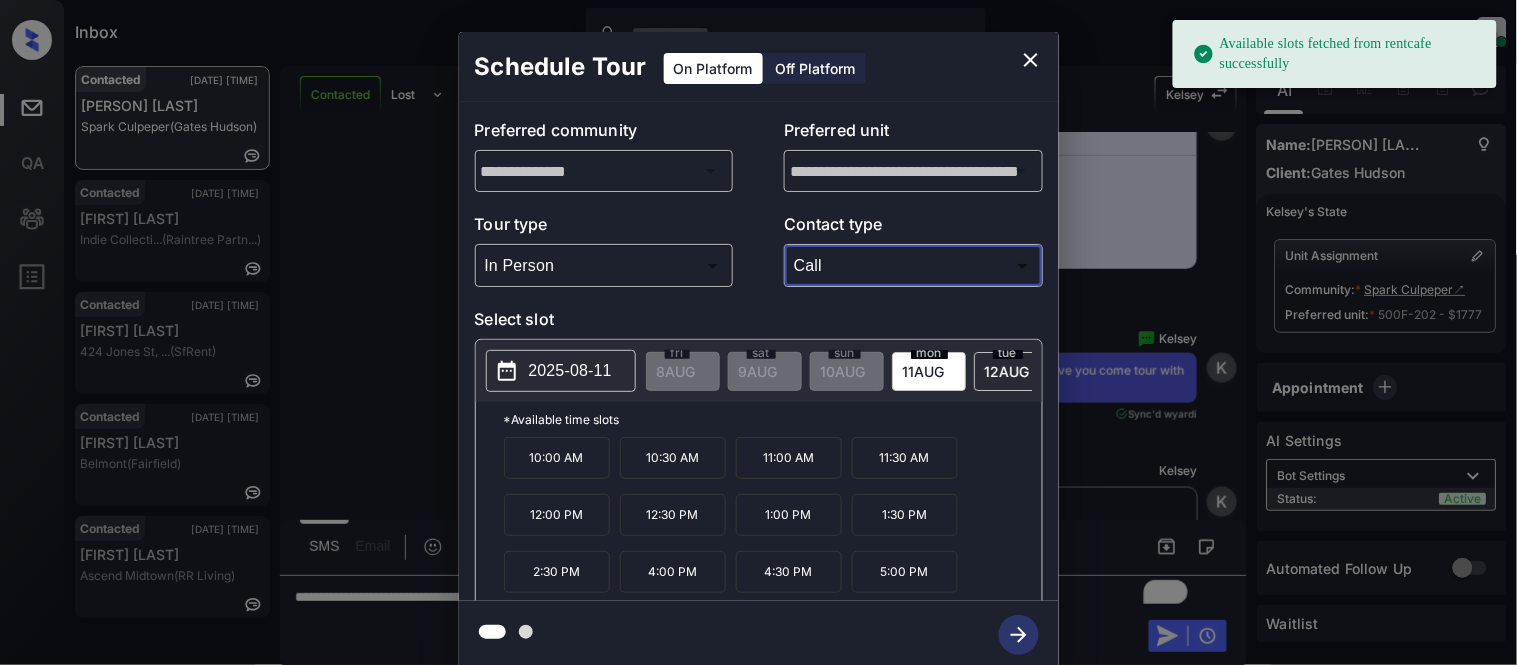 click on "2025-08-11" at bounding box center (570, 371) 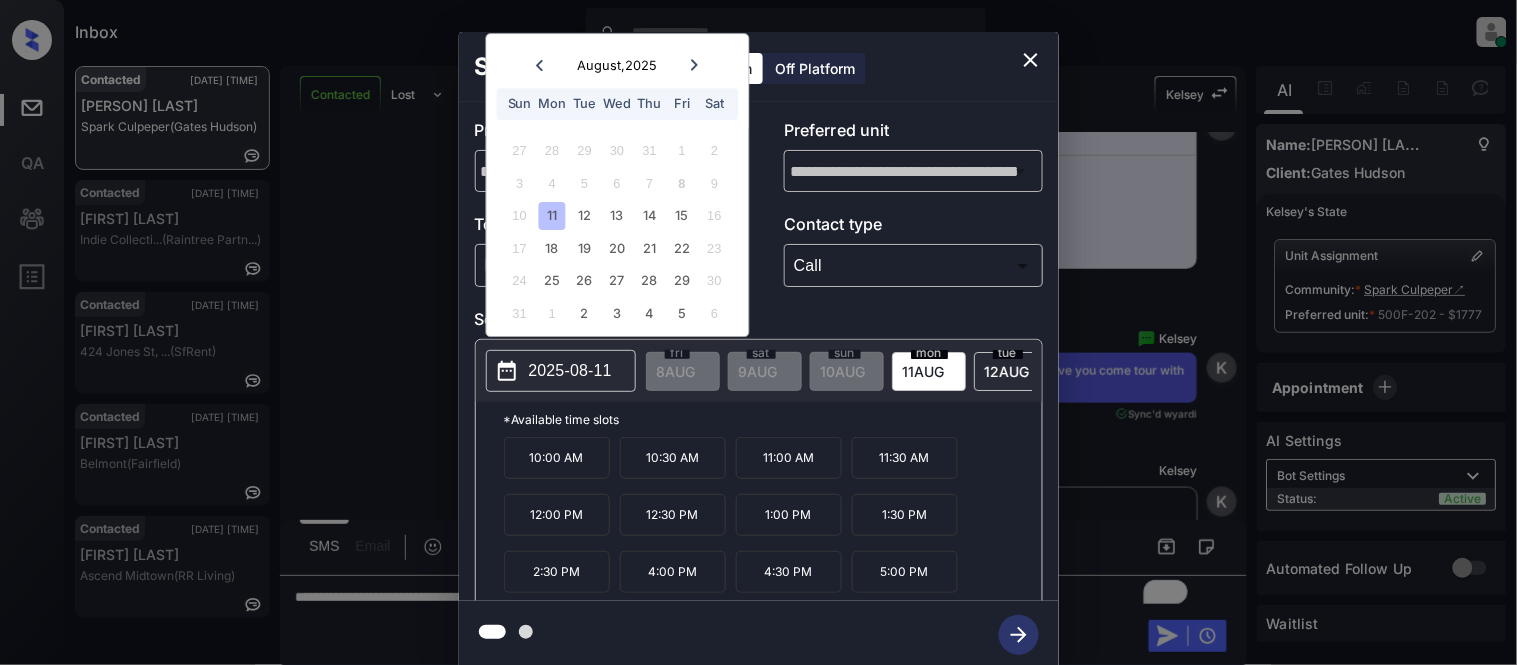 click 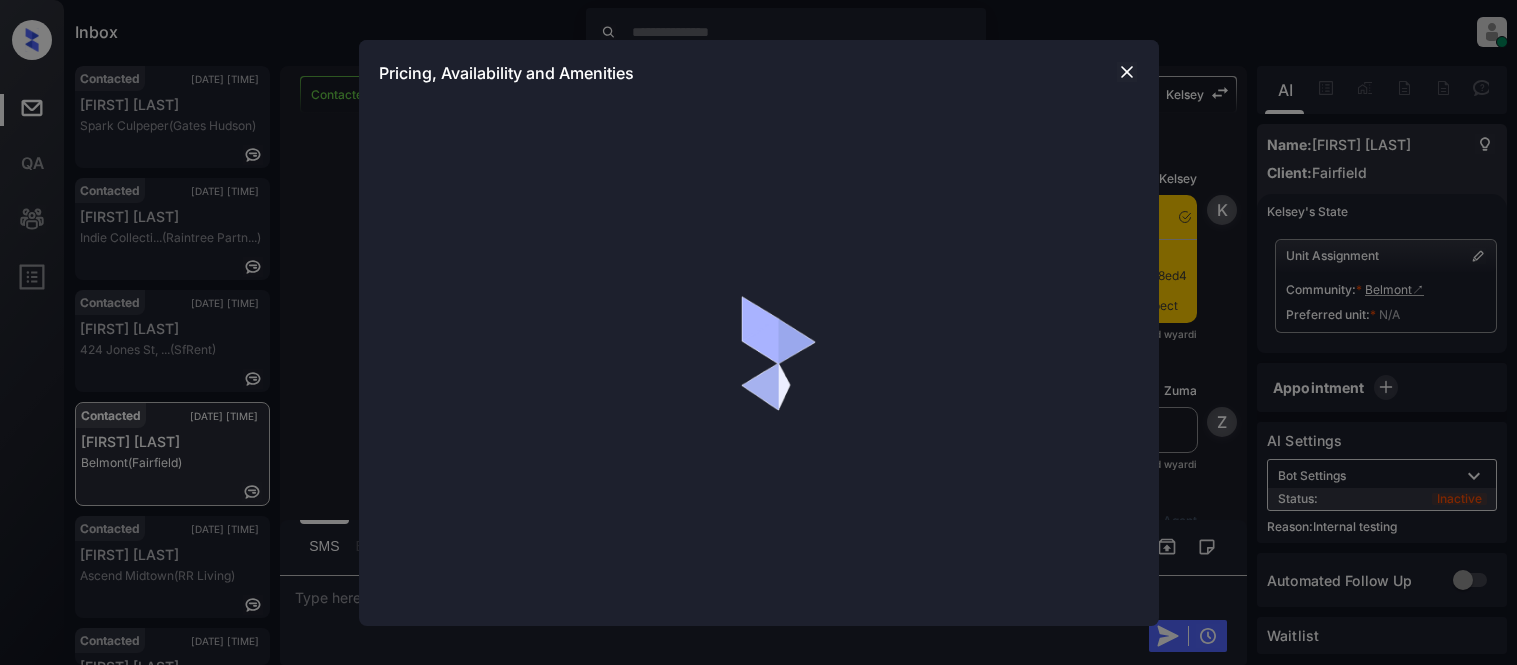 scroll, scrollTop: 0, scrollLeft: 0, axis: both 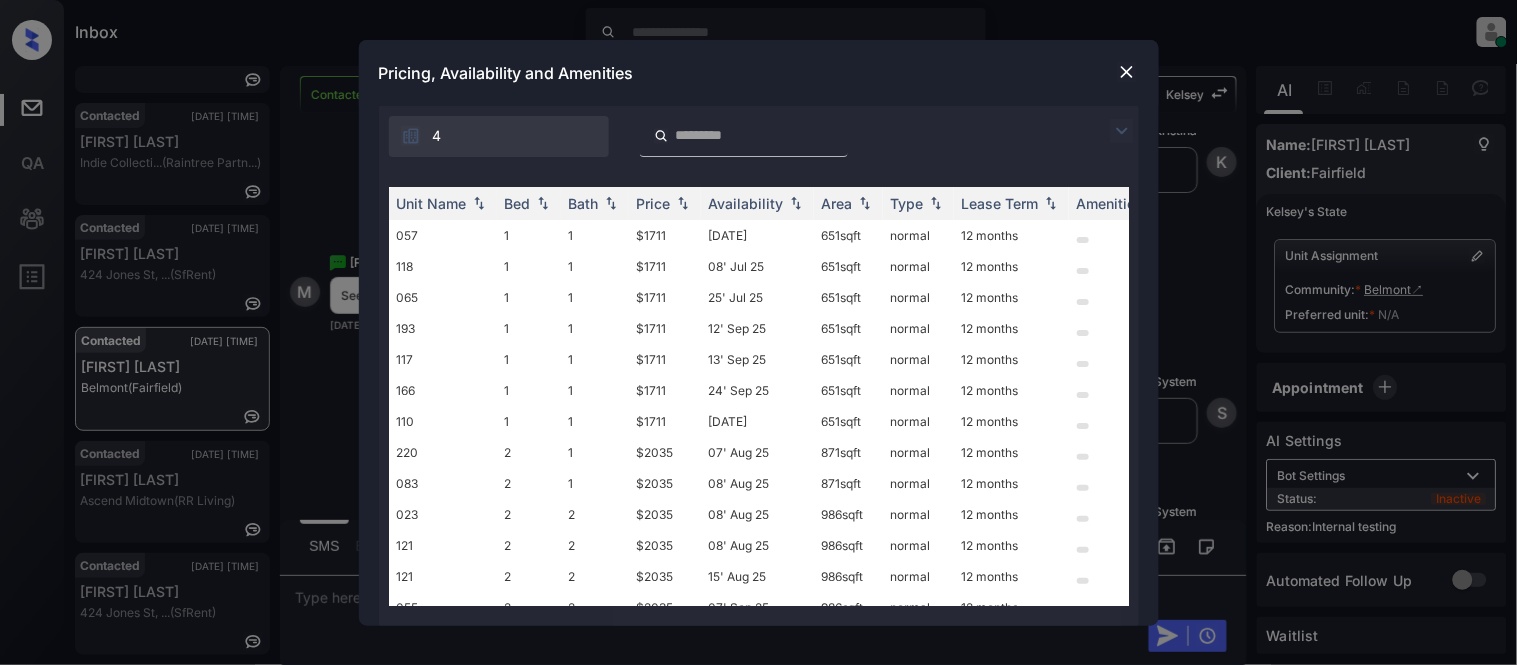 click at bounding box center (1122, 131) 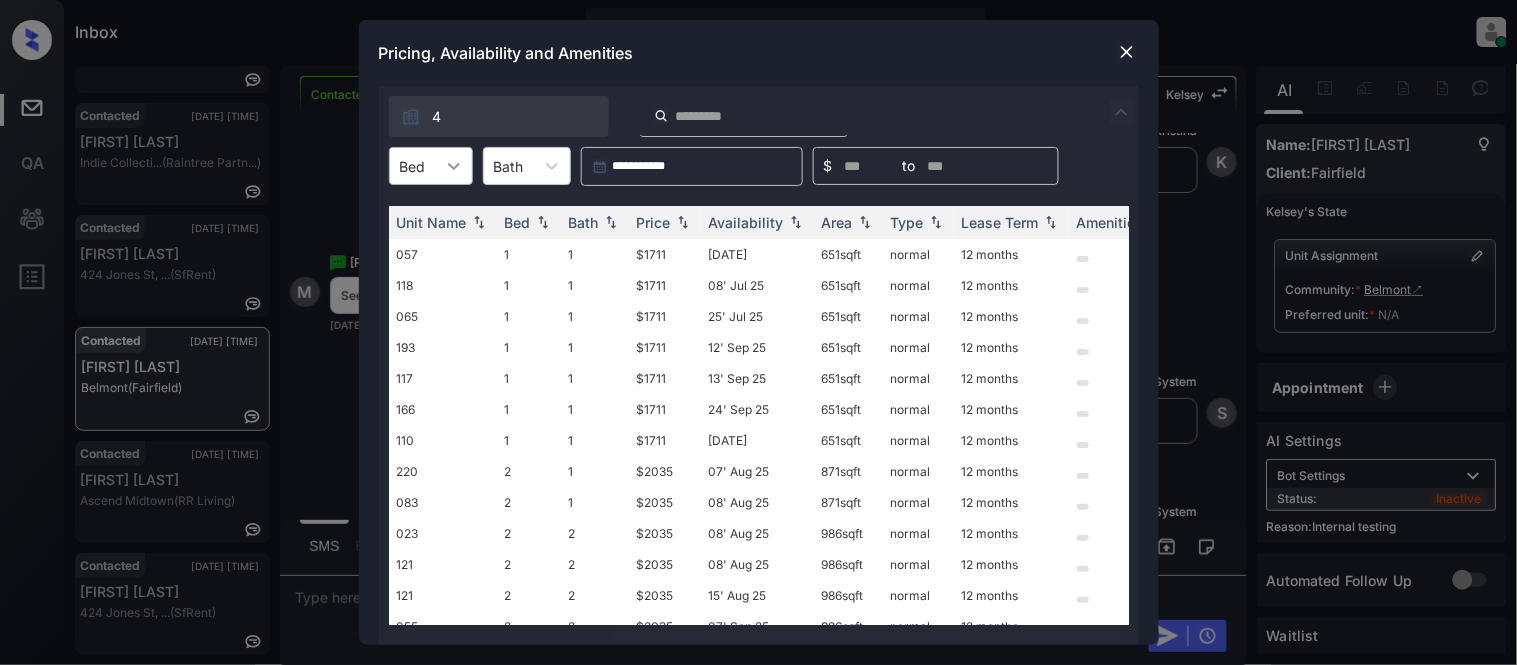 click at bounding box center (454, 166) 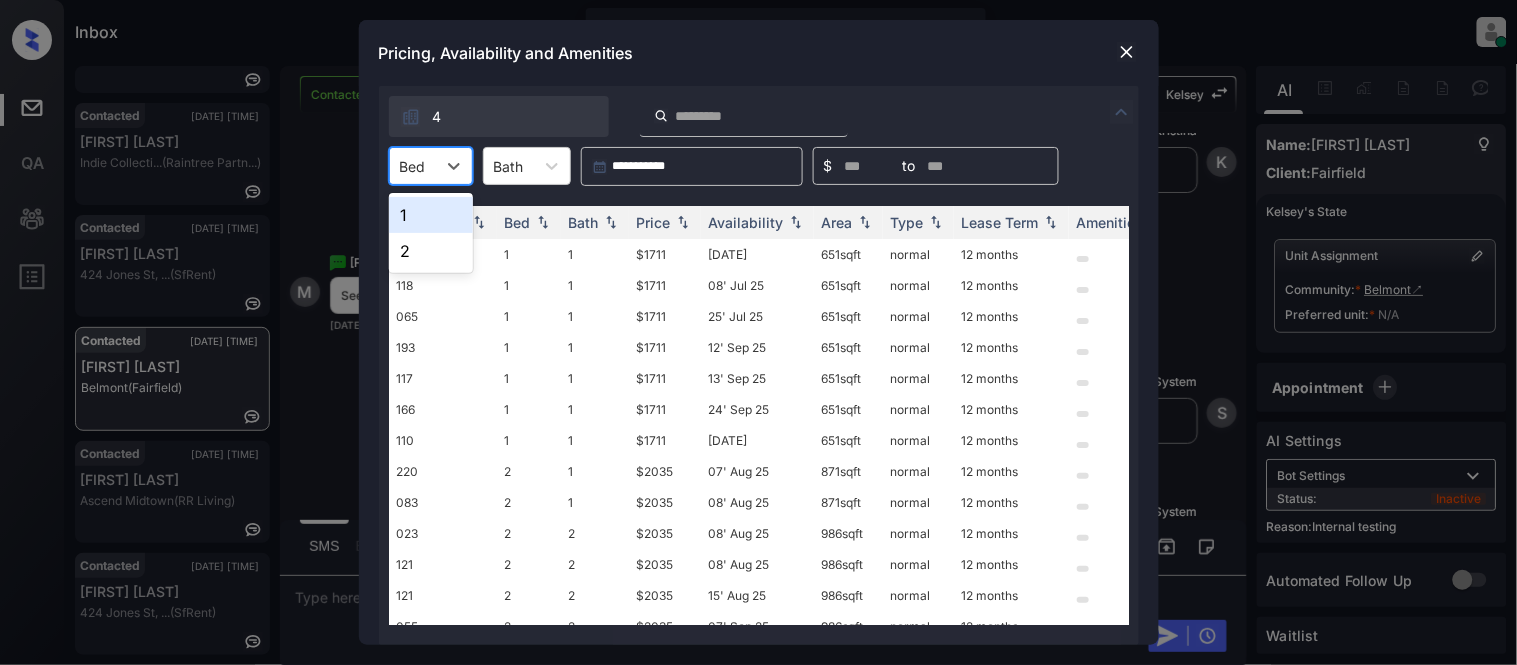 click on "1" at bounding box center [431, 215] 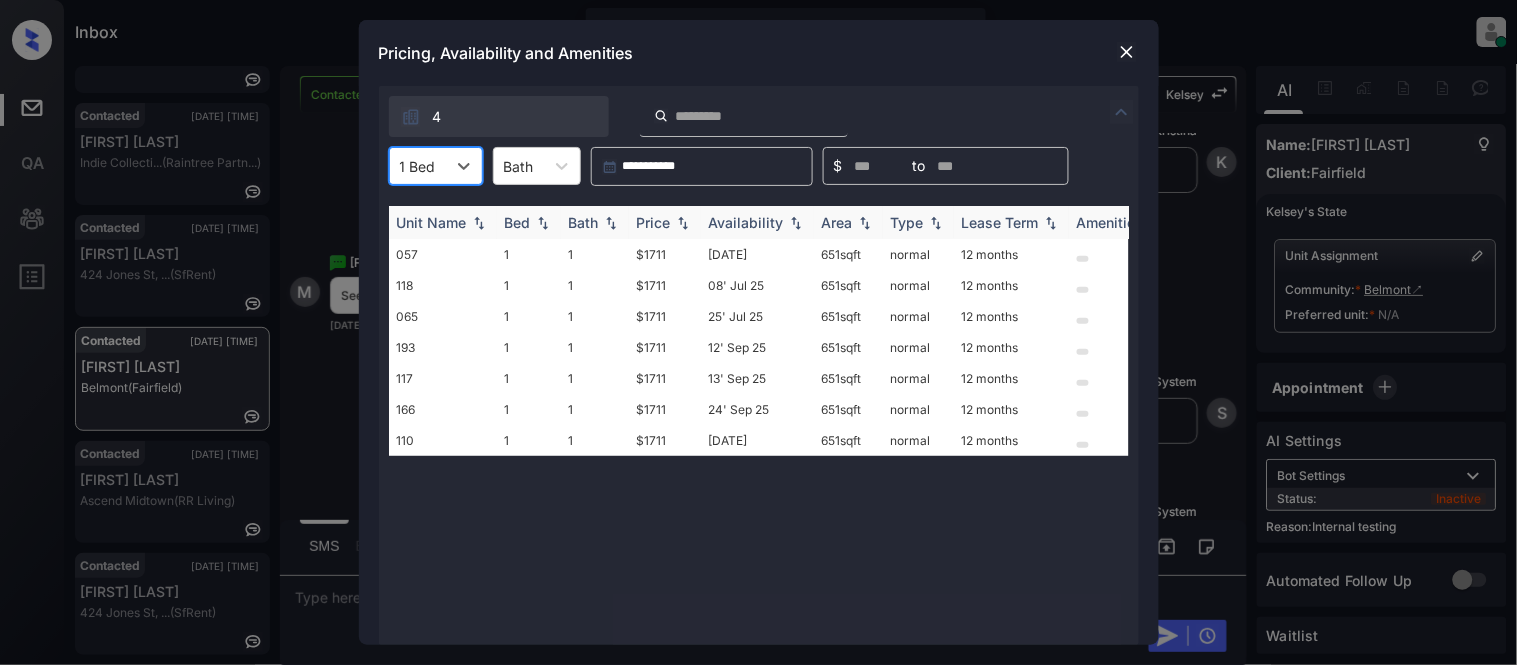 click at bounding box center (683, 223) 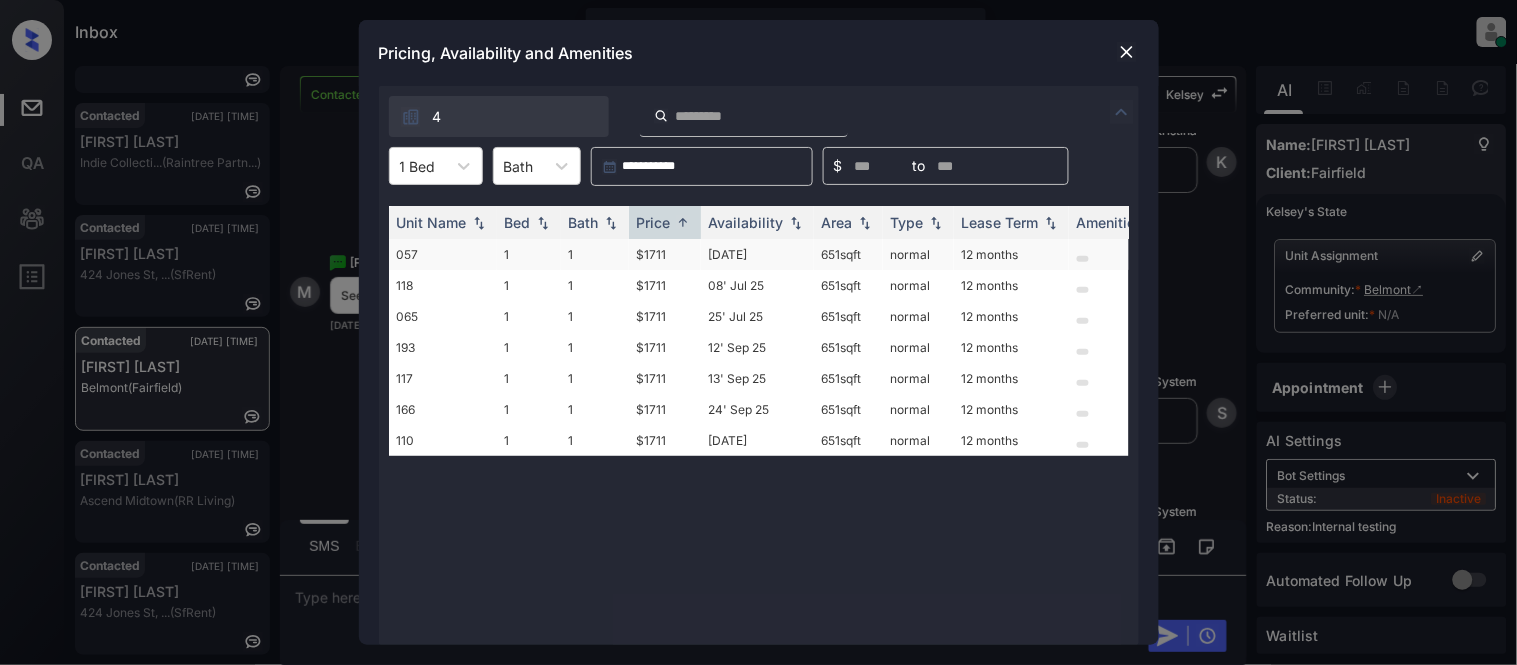 click on "$1711" at bounding box center (665, 254) 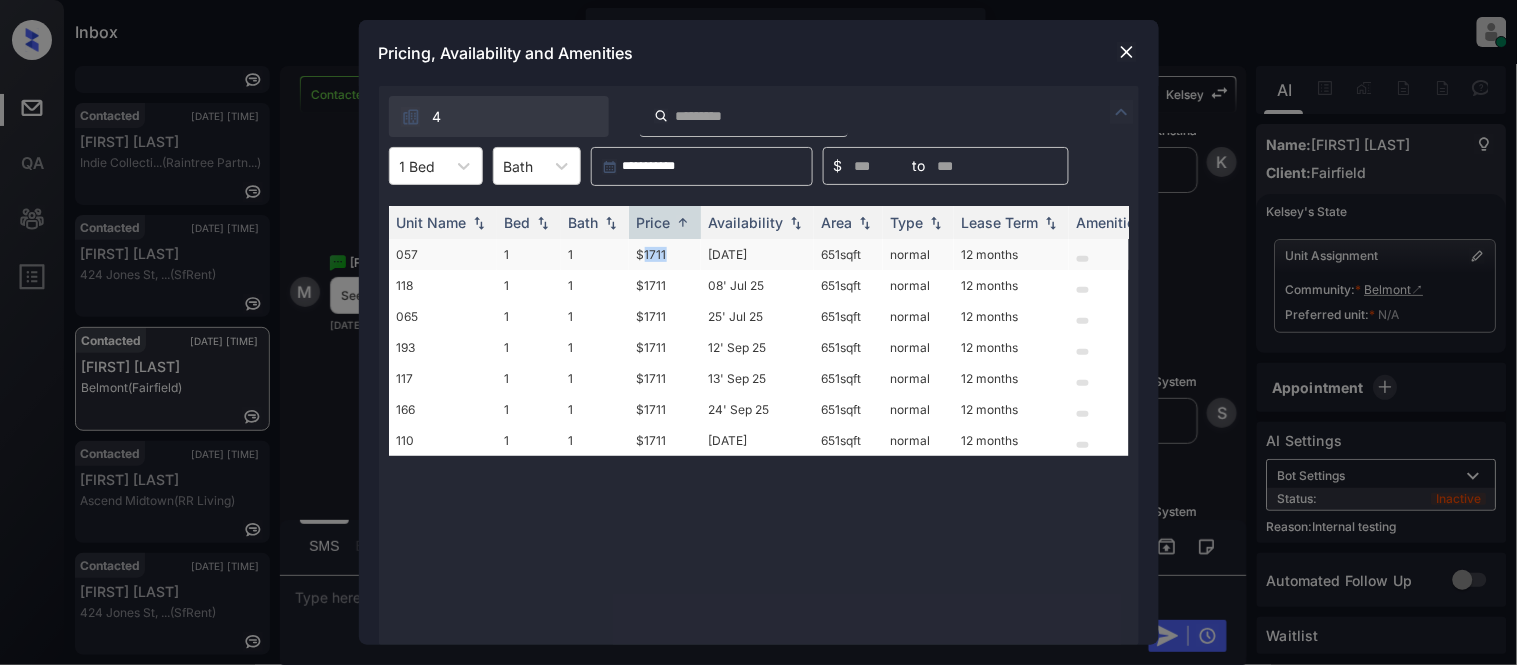 click on "$1711" at bounding box center (665, 254) 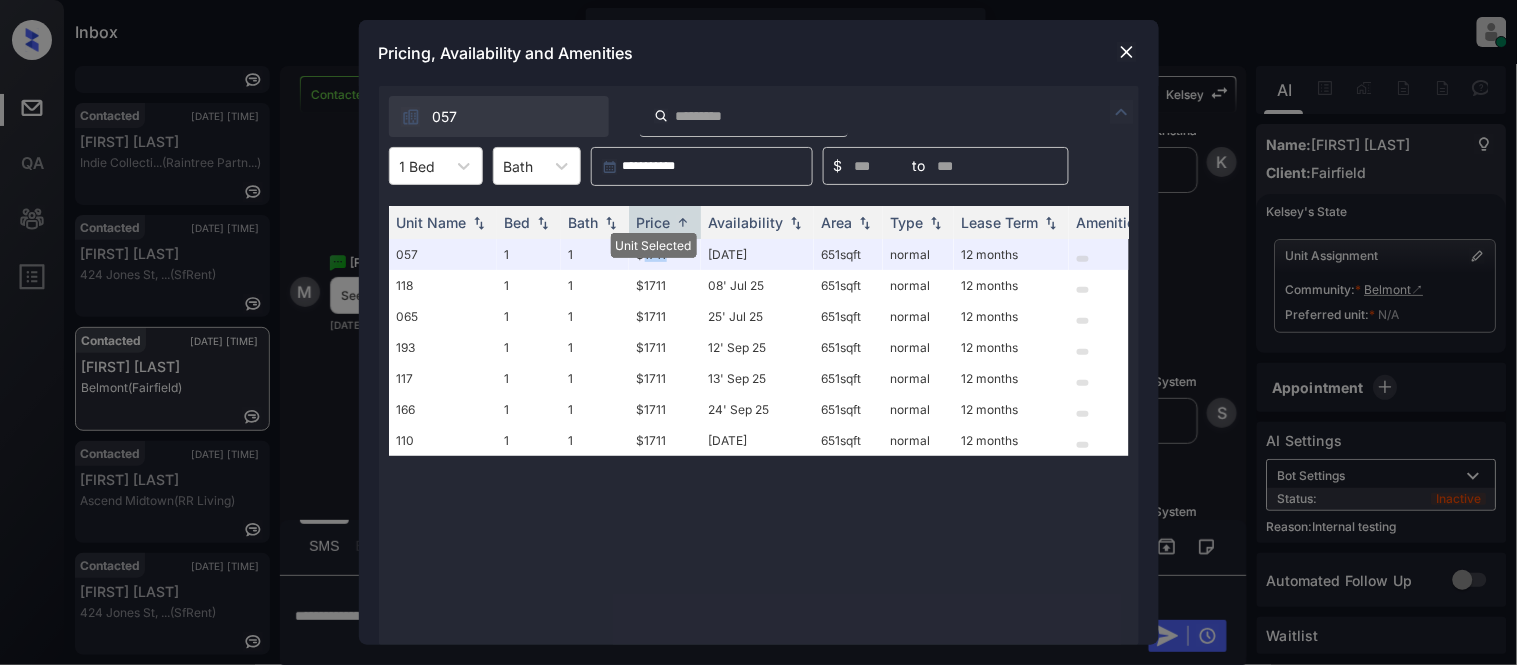 click at bounding box center (1127, 52) 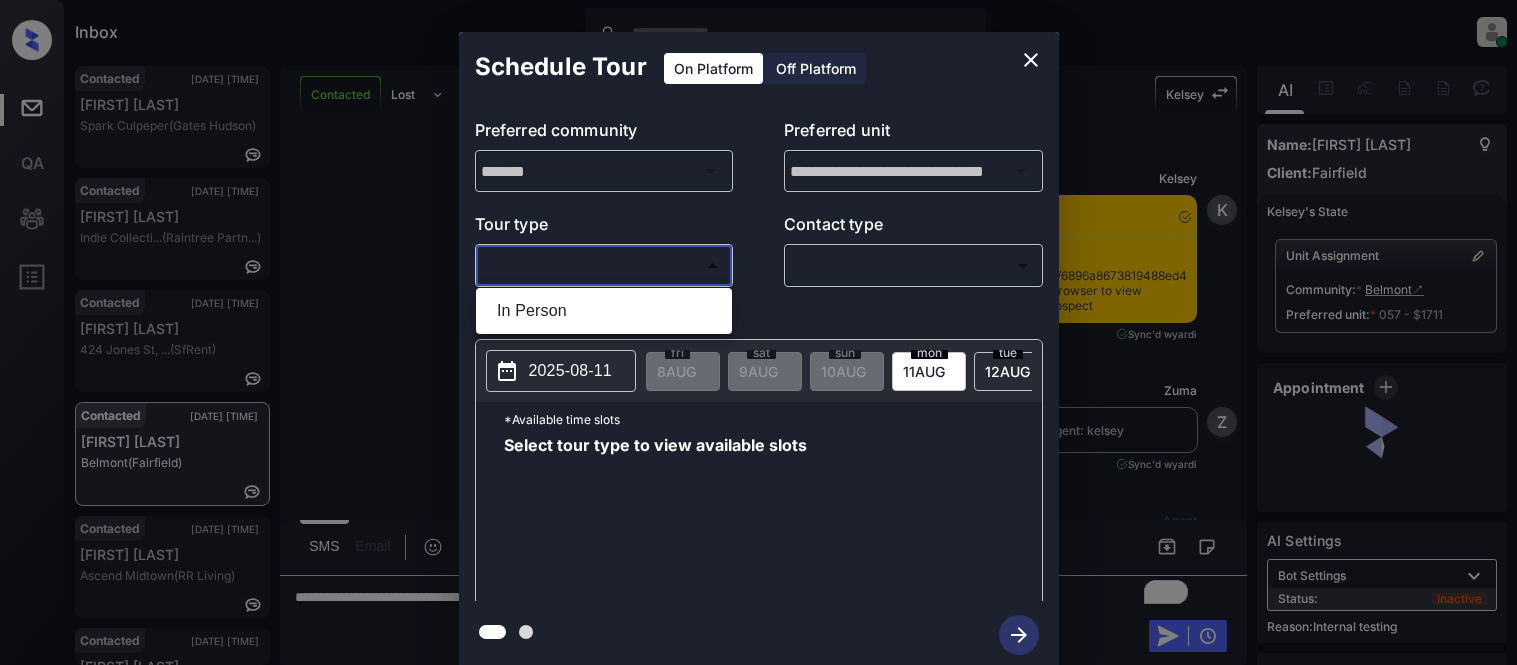 click on "In Person" at bounding box center (604, 311) 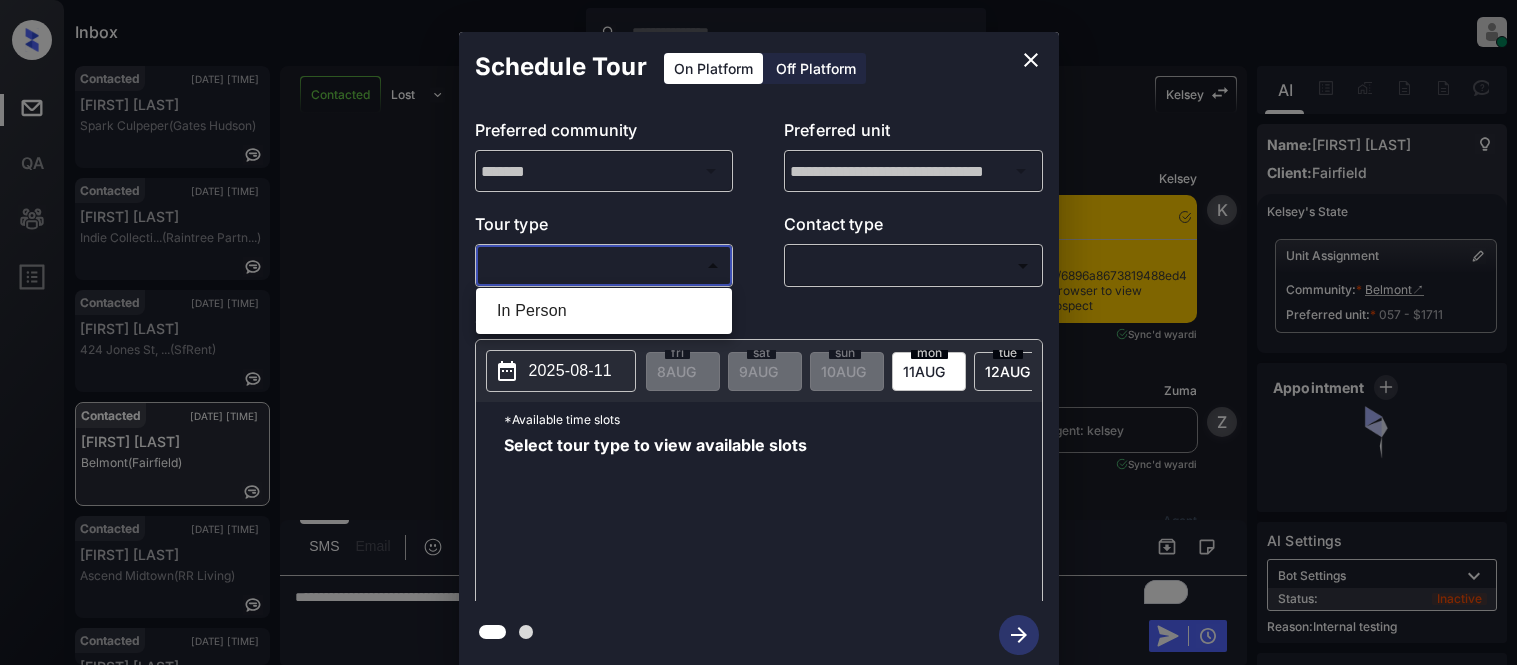 click at bounding box center [758, 332] 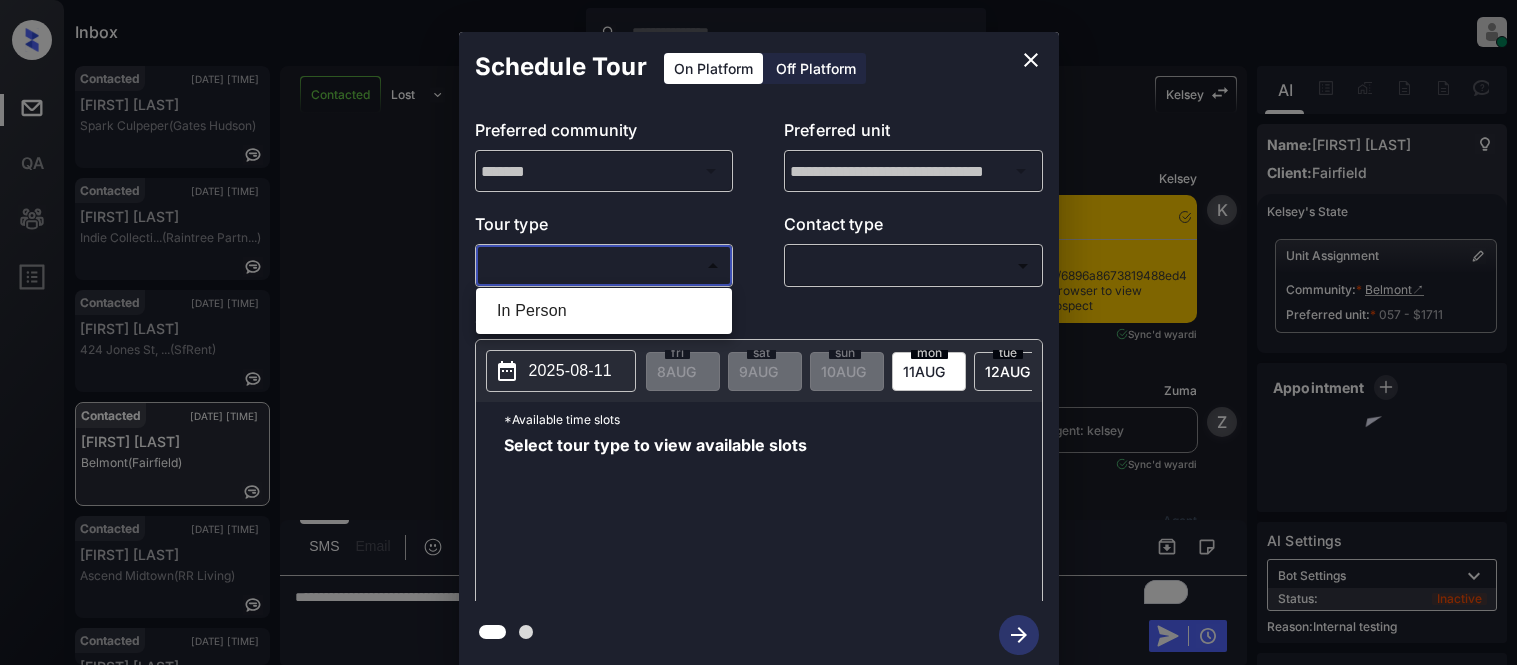 type on "********" 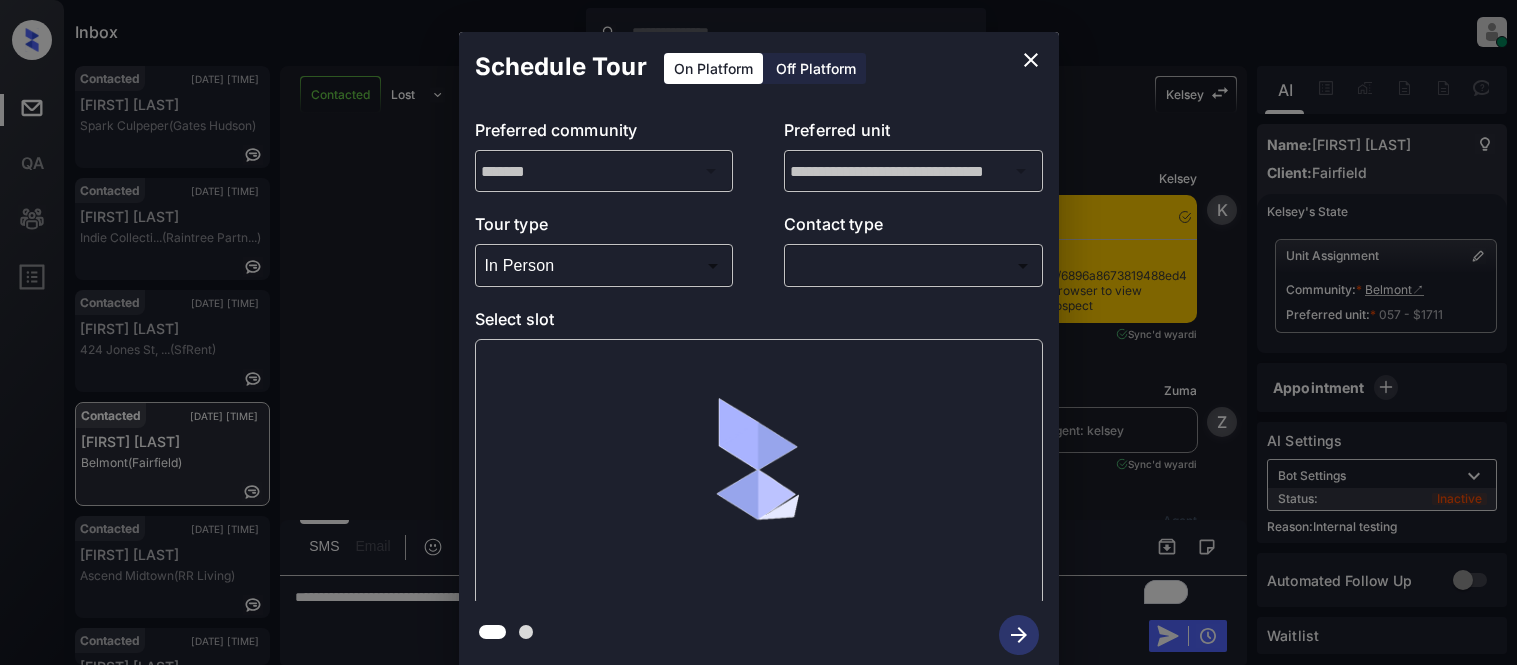 scroll, scrollTop: 0, scrollLeft: 0, axis: both 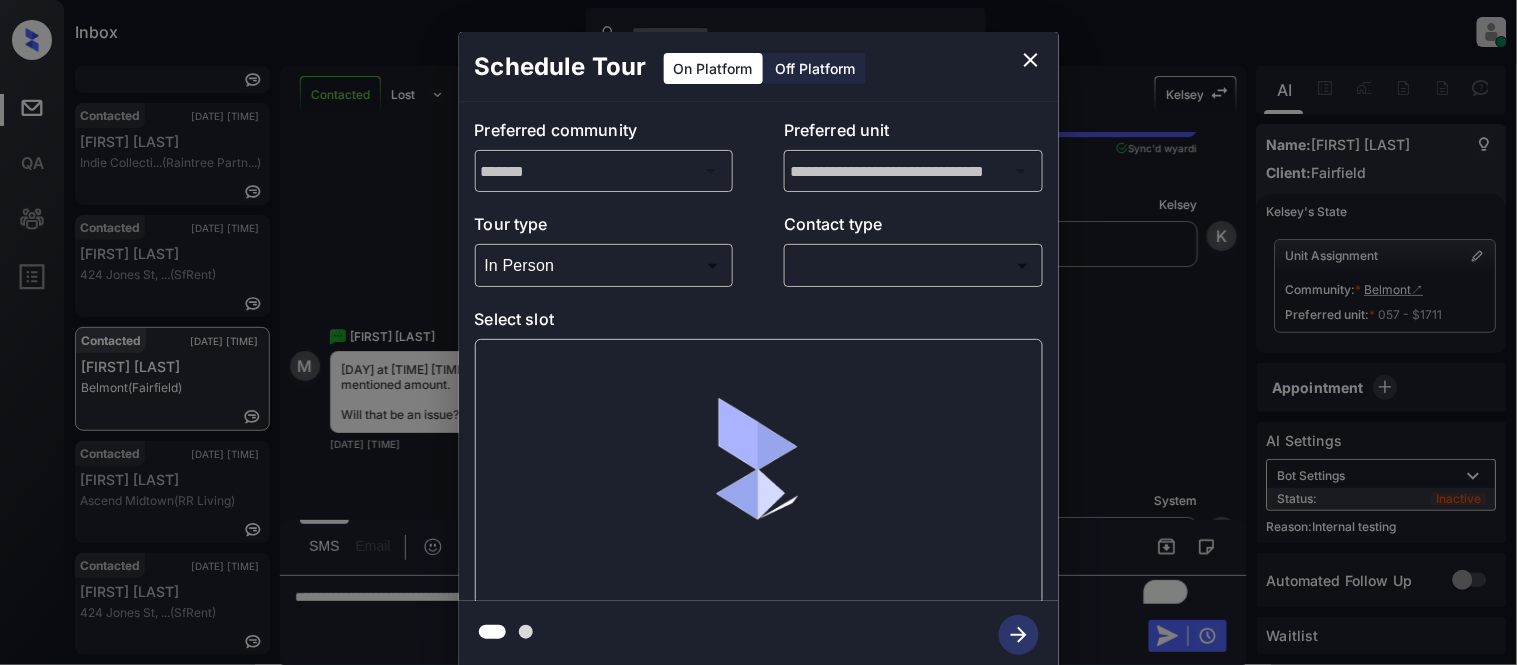 click on "Inbox [FIRST] [LAST] Online Set yourself   offline Set yourself   on break Profile Switch to  light  mode Sign out Contacted [DATE] [TIME]   [FIRST] [LAST] Spark Culpeper  (Gates Hudson) Contacted [DATE] [TIME]   [FIRST] [LAST] Indie Collecti...  (Raintree Partn...) Contacted [DATE] [TIME]   [FIRST] [LAST] 424 Jones St, ...  (SfRent) Contacted [DATE] [TIME]   [FIRST] [LAST] Belmont  (Fairfield) Contacted [DATE] [TIME]   [FIRST] [LAST] Ascend Midtown  (RR Living) Contacted [DATE] [TIME]   [FIRST] [LAST] 424 Jones St, ...  (SfRent) Contacted Lost Lead Sentiment: Angry Upon sliding the acknowledgement:  Lead will move to lost stage. * ​ SMS and call option will be set to opt out. AFM will be turned off for the lead. [FIRST] New Message [FIRST] Notes Note: https://conversation.getzuma.com/6896a8673819488ed48938ca - Paste this link into your browser to view [FIRST]’s conversation with the prospect [DATE] [TIME]  Sync'd w  yardi [FIRST] New Message Zuma Lead transferred to leasing agent: [FIRST]  Sync'd w  yardi [FIRST] A" at bounding box center [758, 332] 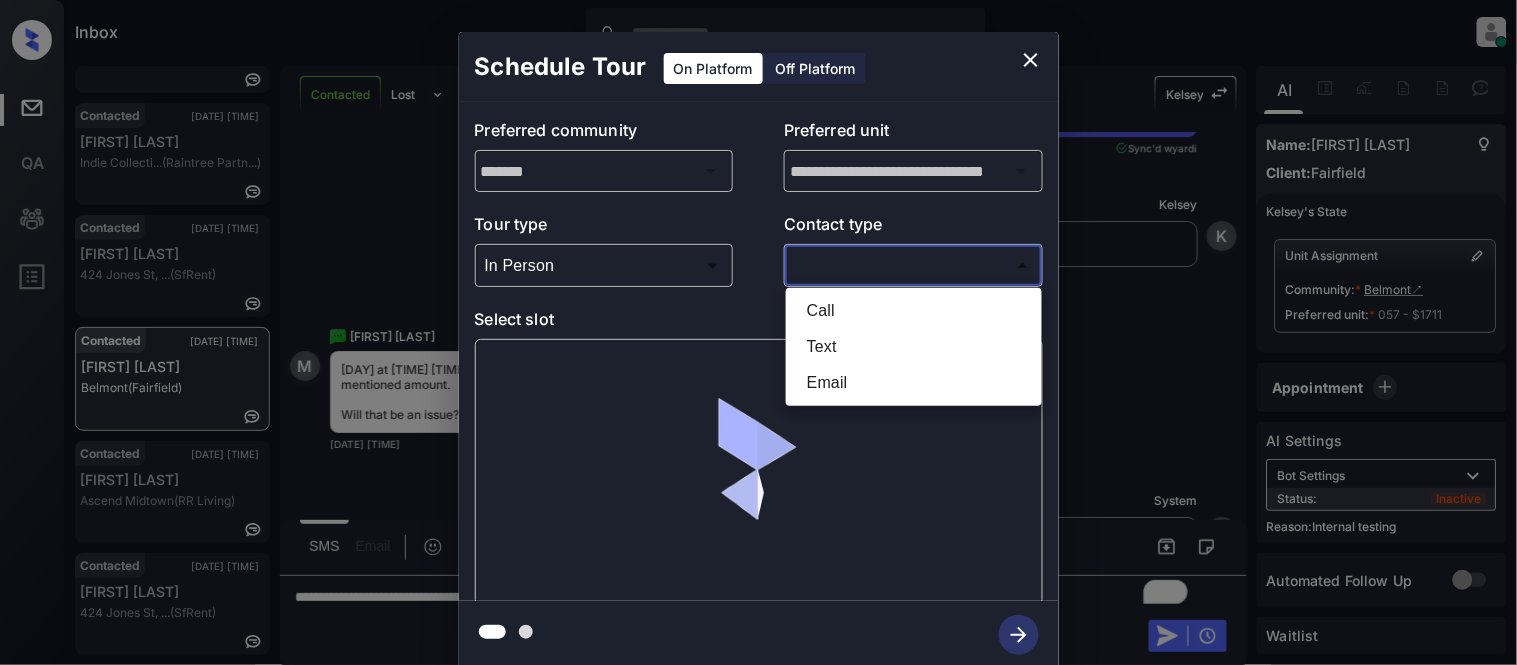 click on "Text" at bounding box center [914, 347] 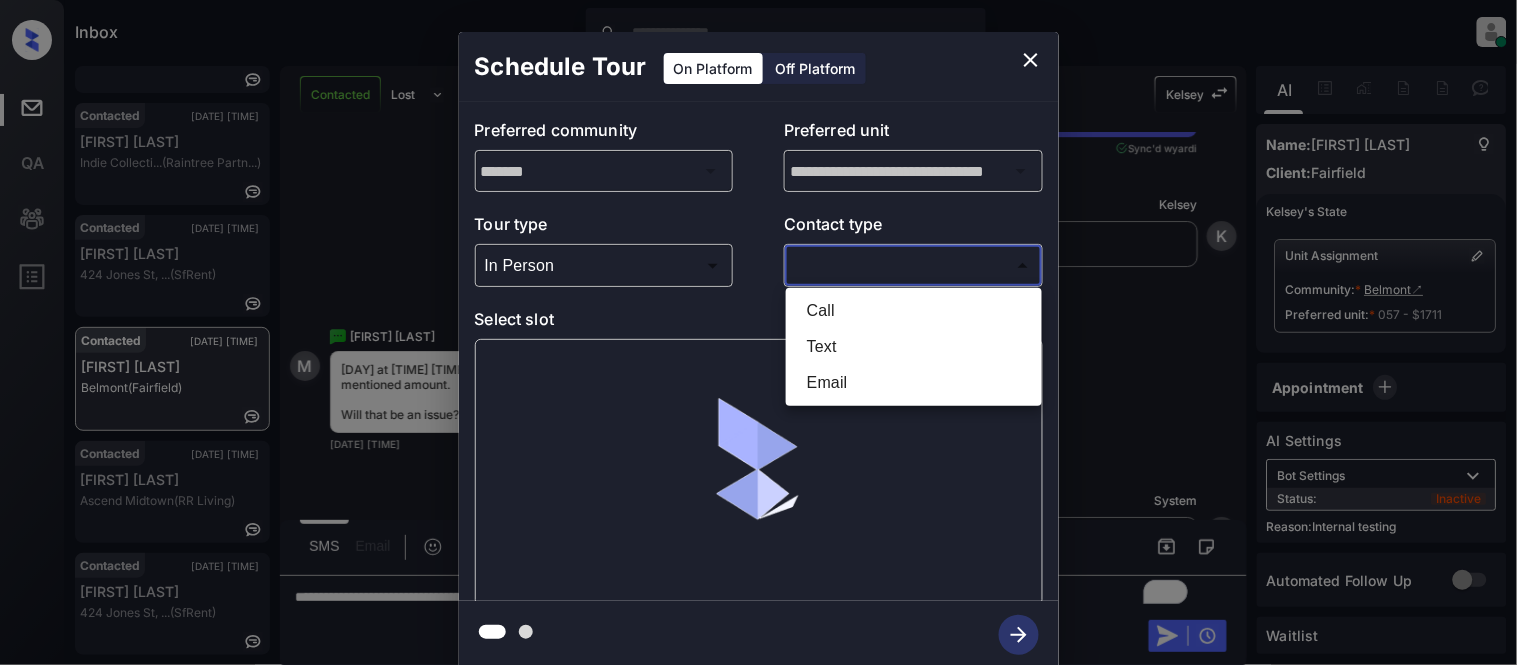 type on "****" 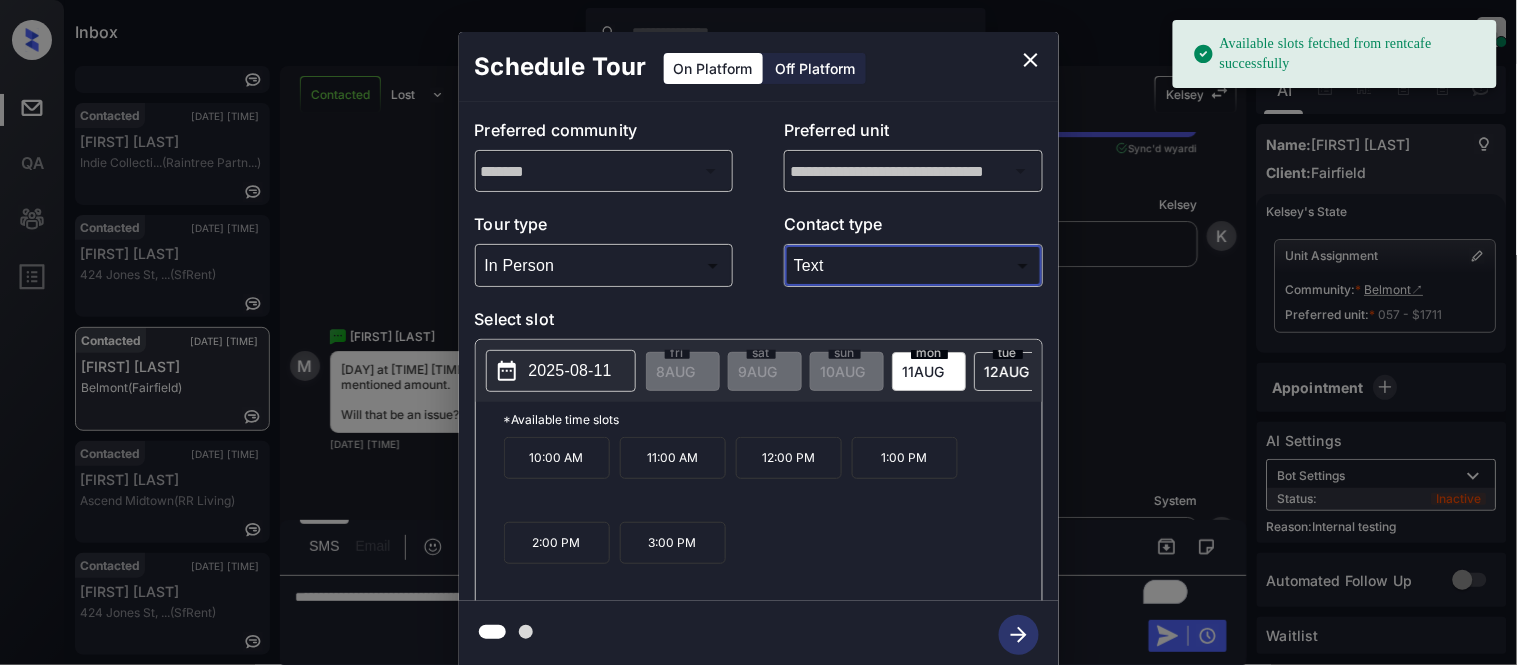 click on "12:00 PM" at bounding box center (789, 458) 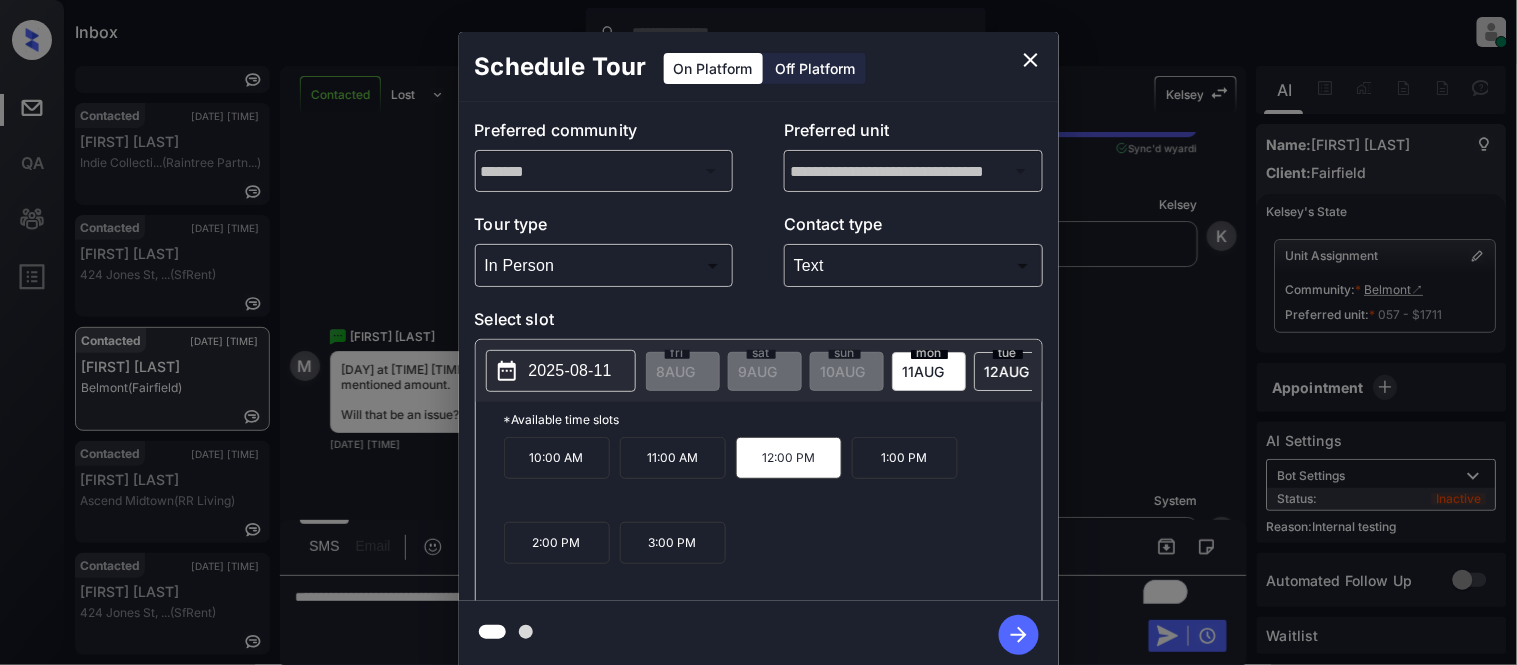 click 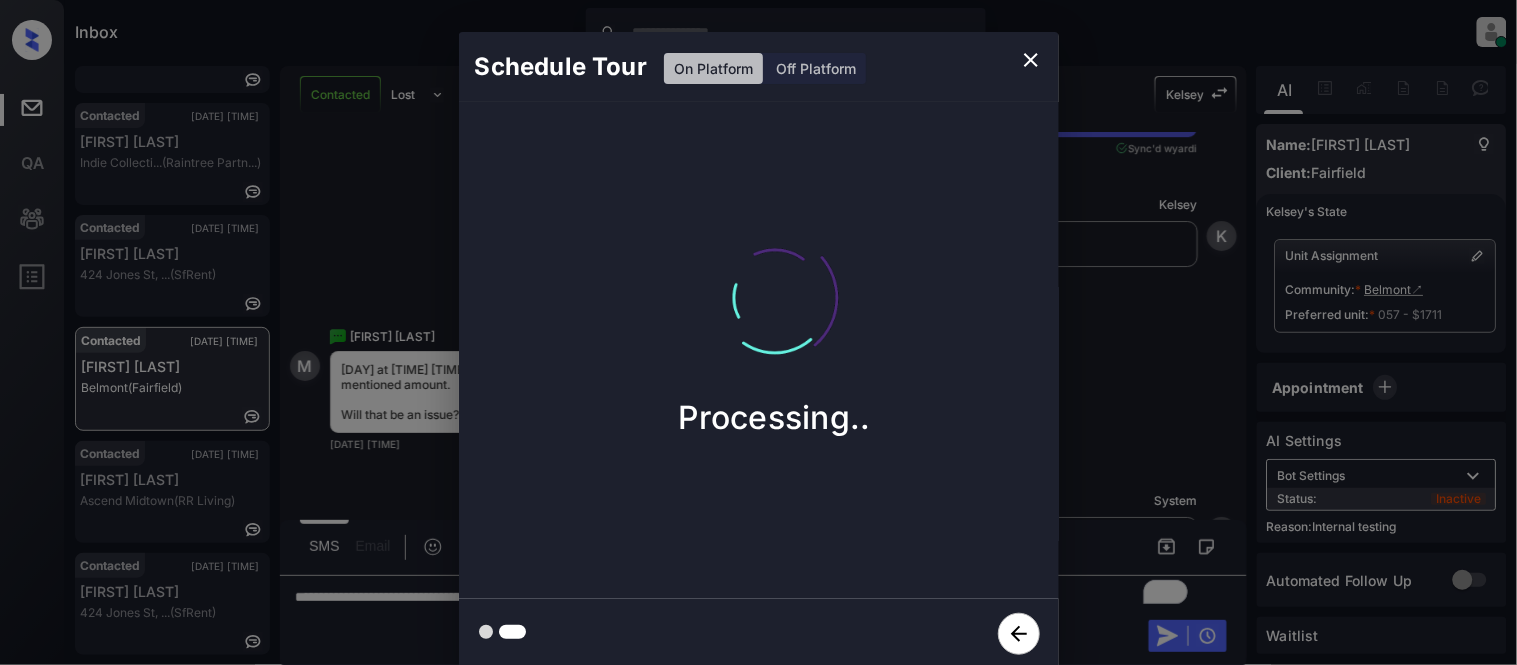 click on "Schedule Tour On Platform Off Platform Processing.." at bounding box center [758, 350] 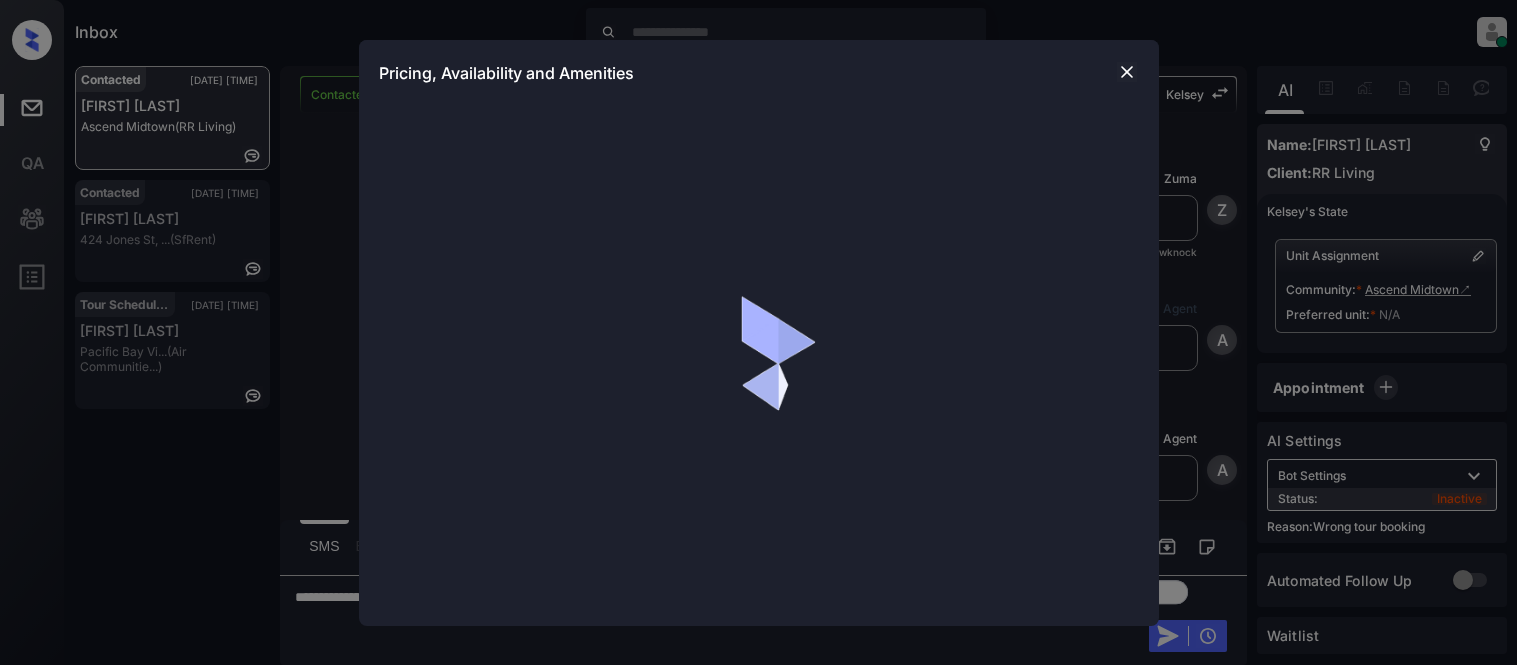 scroll, scrollTop: 0, scrollLeft: 0, axis: both 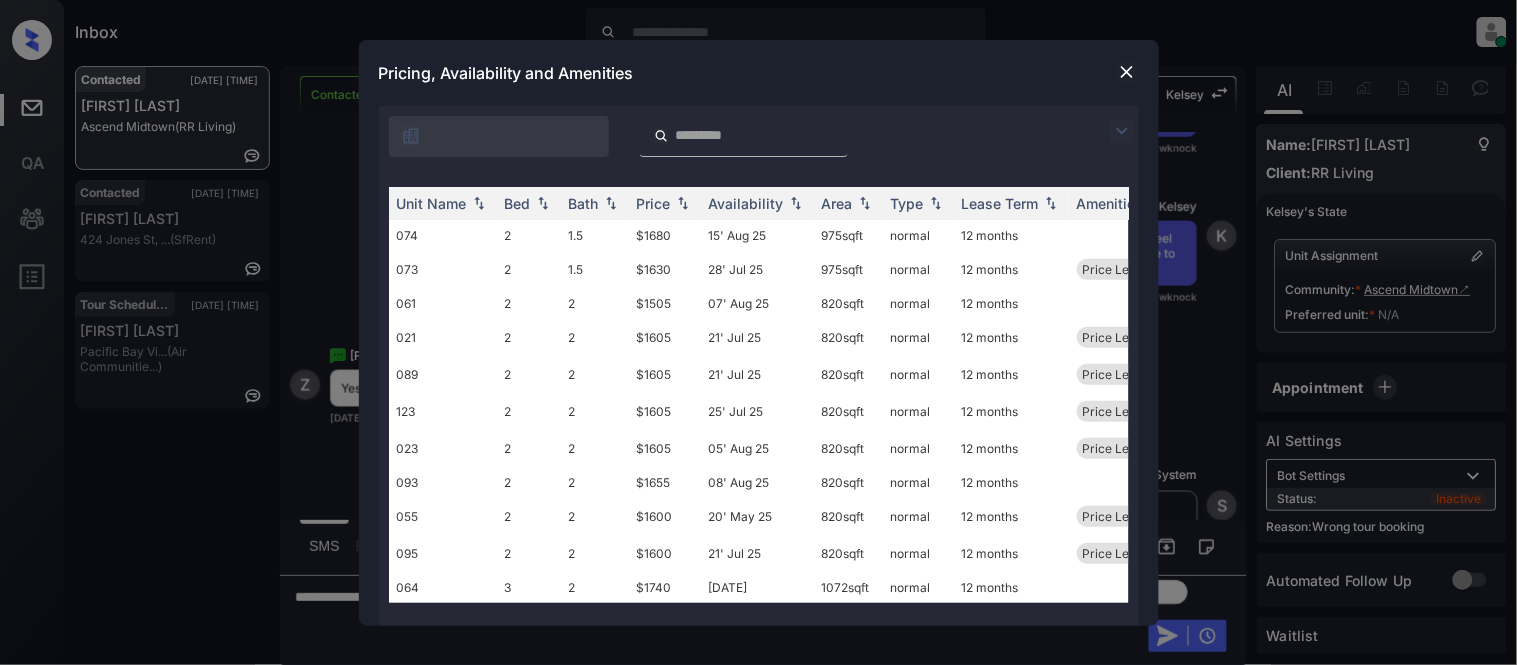 click at bounding box center [1122, 131] 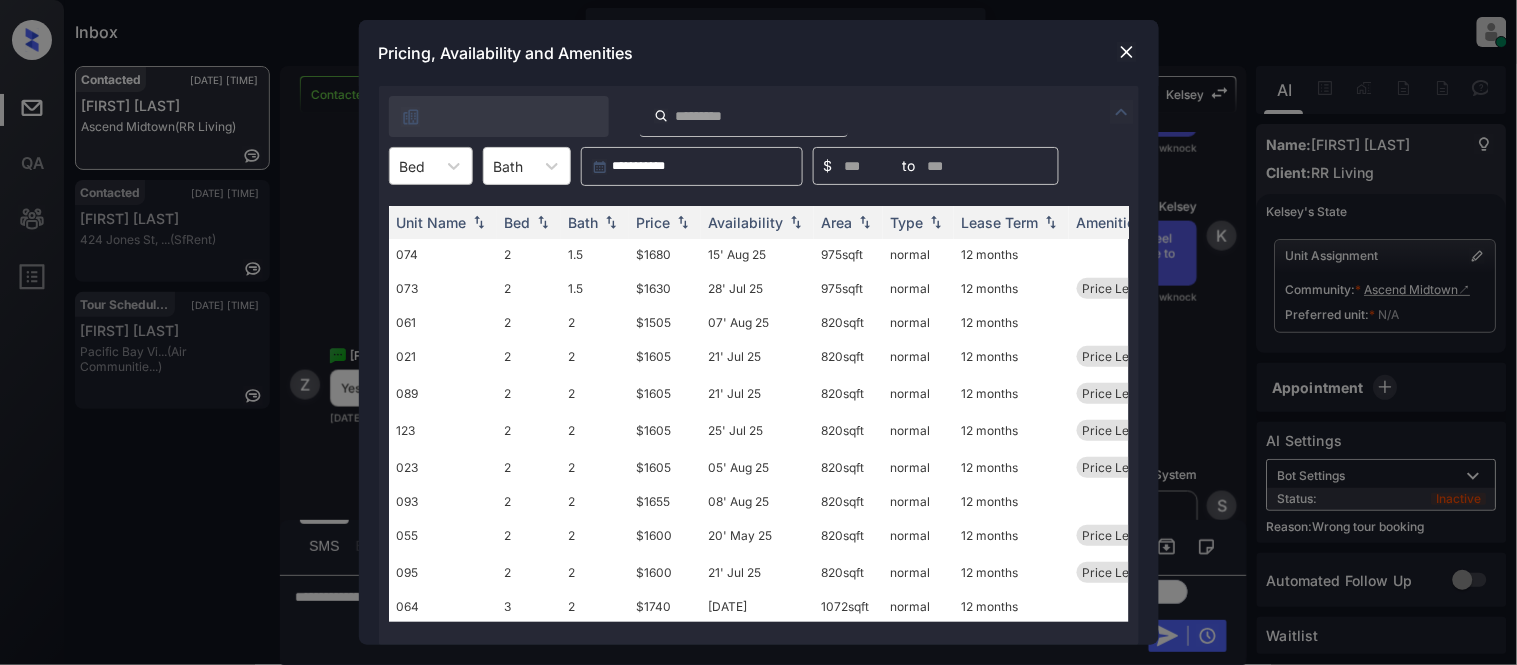 click at bounding box center (413, 166) 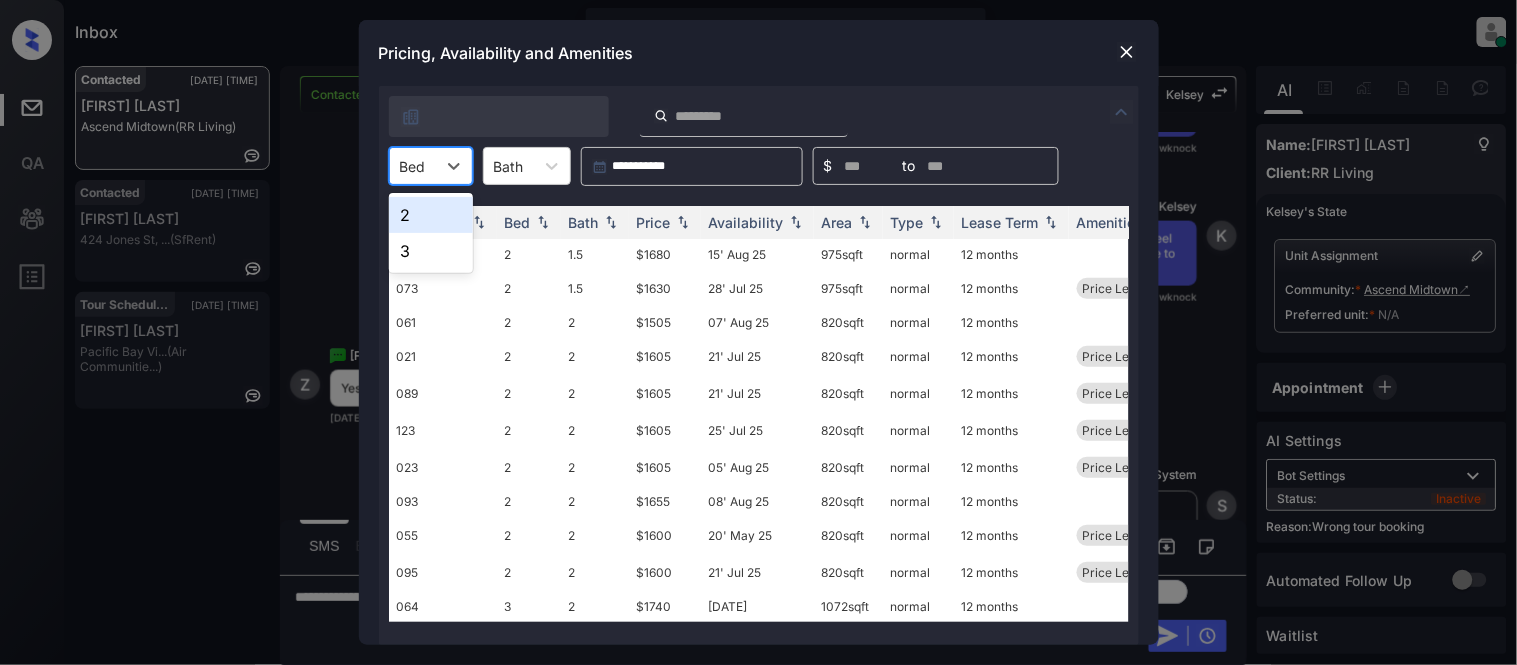 click on "2" at bounding box center [431, 215] 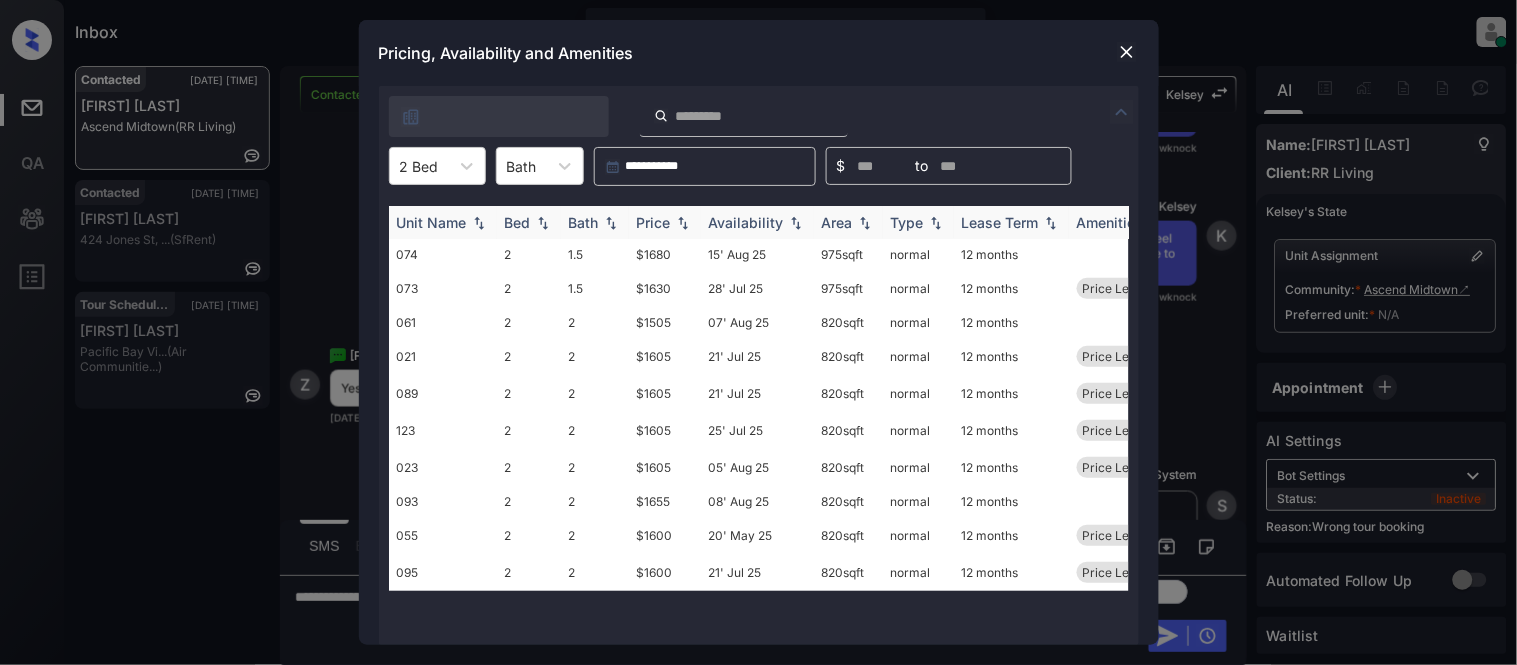 click on "Price" at bounding box center [665, 222] 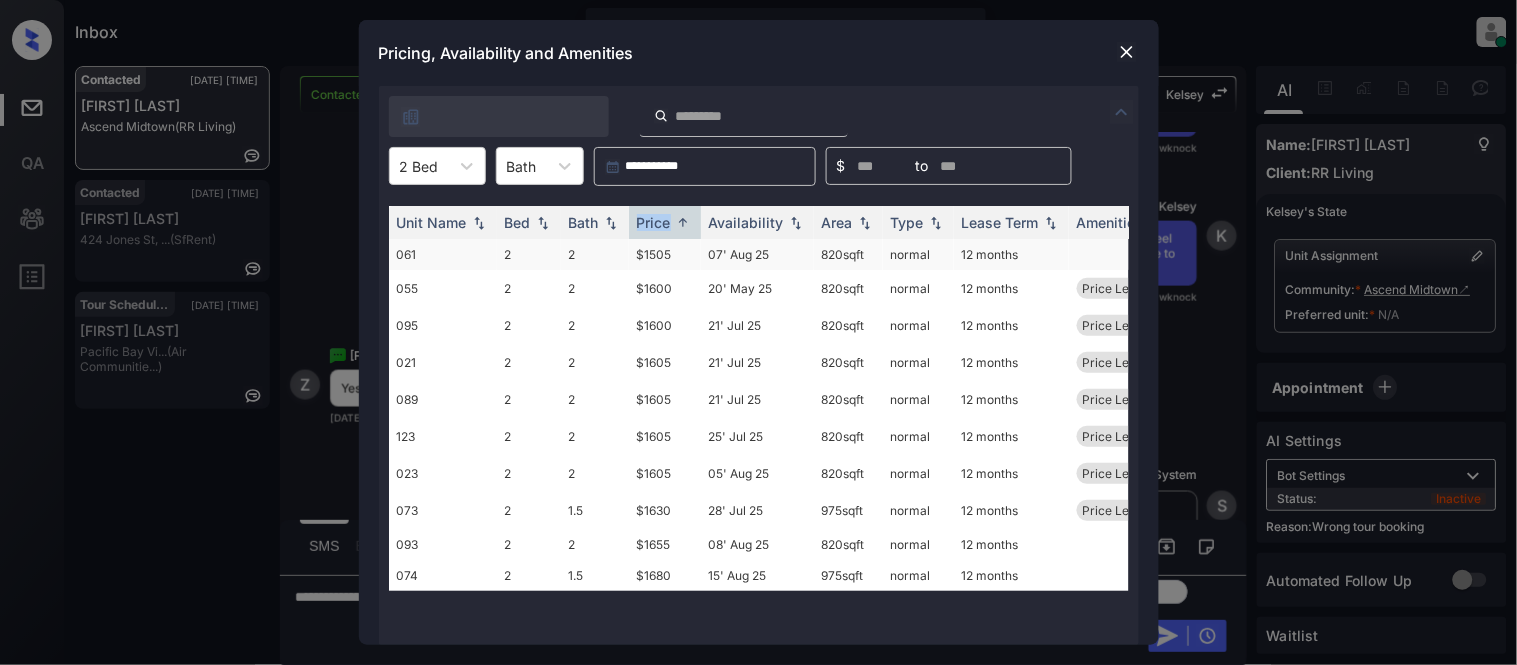 click on "$1505" at bounding box center [665, 254] 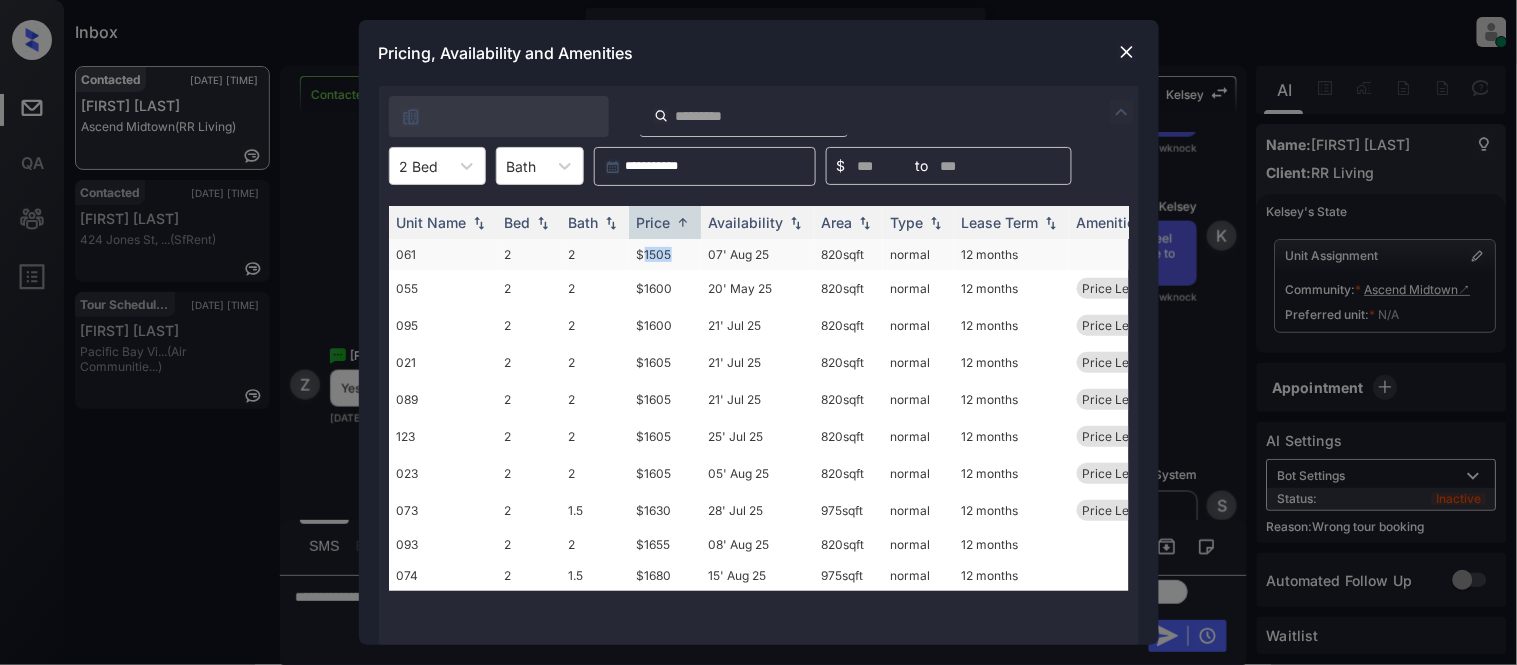 click on "$1505" at bounding box center [665, 254] 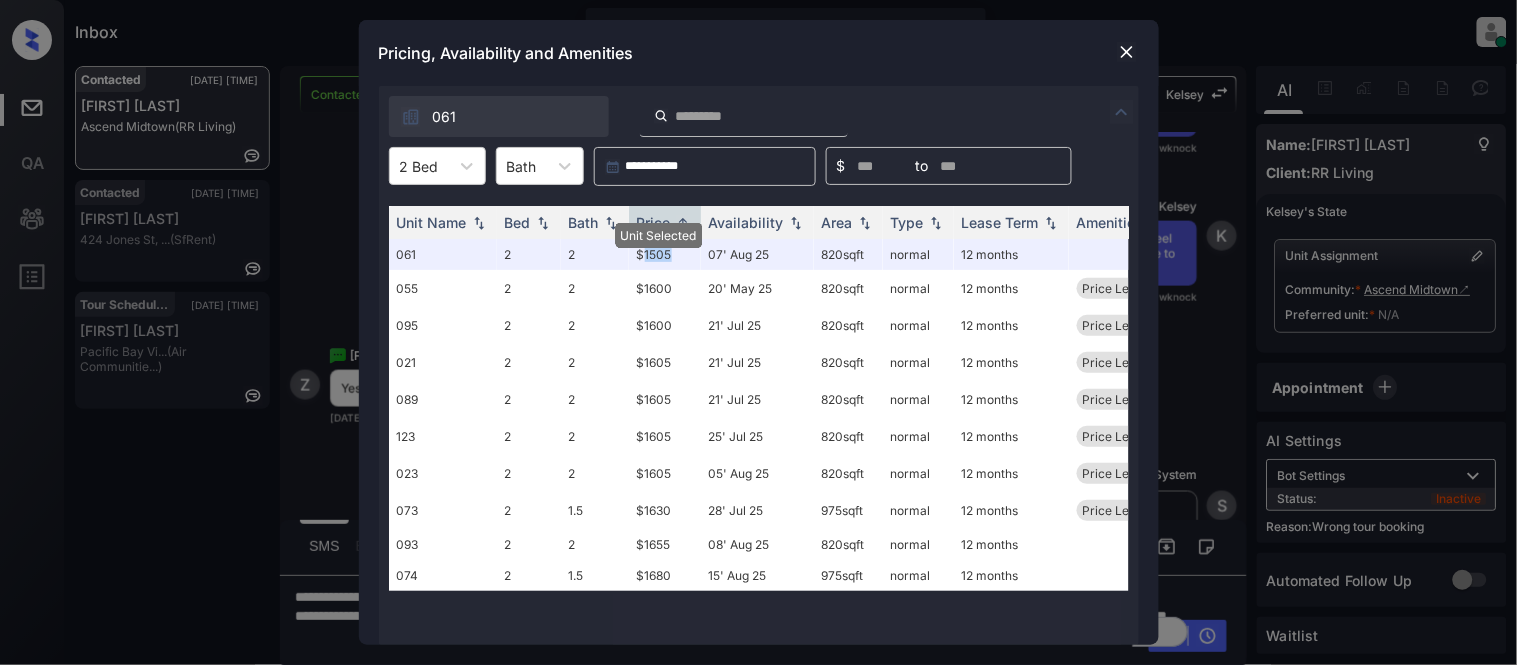 click at bounding box center [1127, 52] 